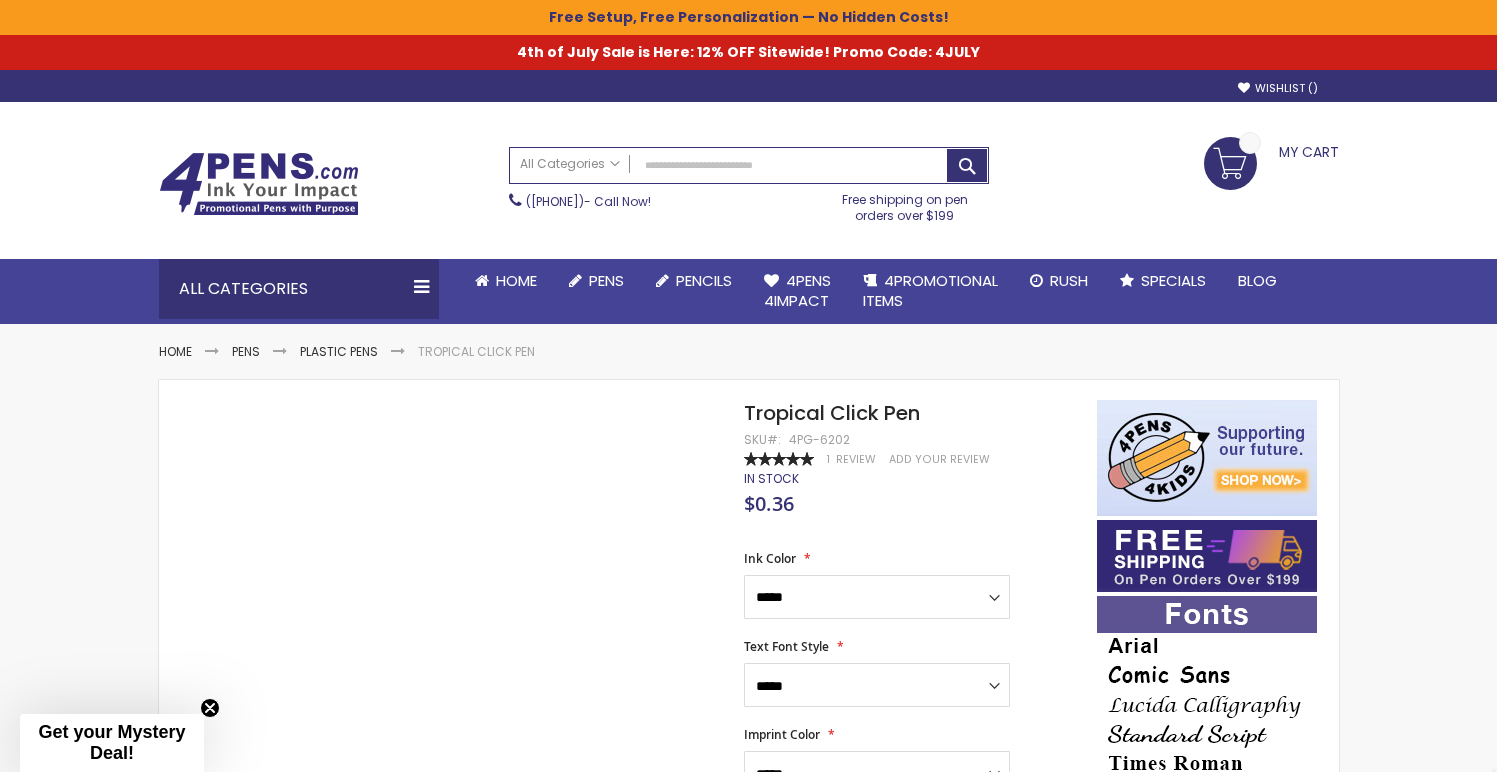 scroll, scrollTop: 0, scrollLeft: 0, axis: both 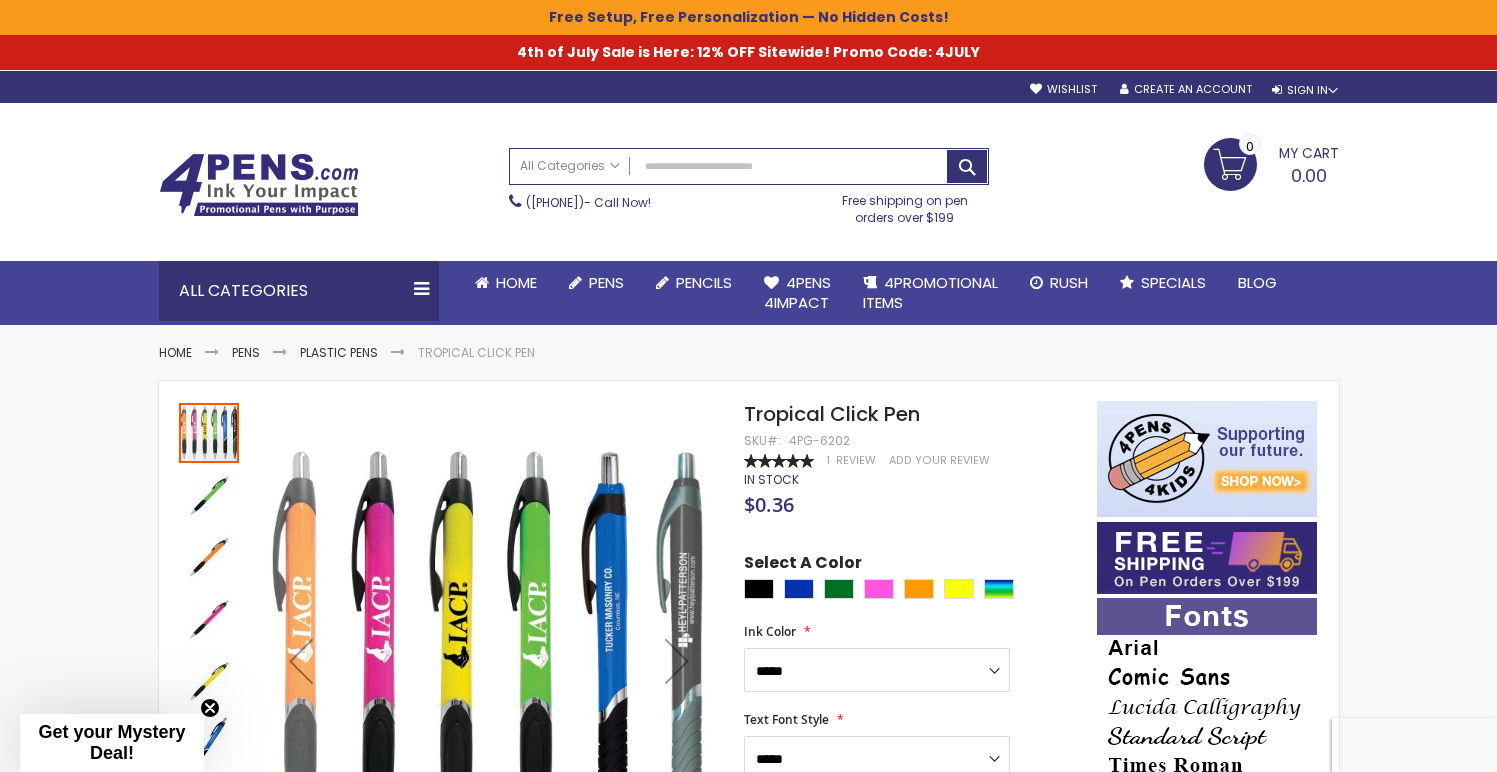 click on "My Cart
0.00
0
My Cart
Close
You have no items in your shopping cart." at bounding box center [1174, 163] 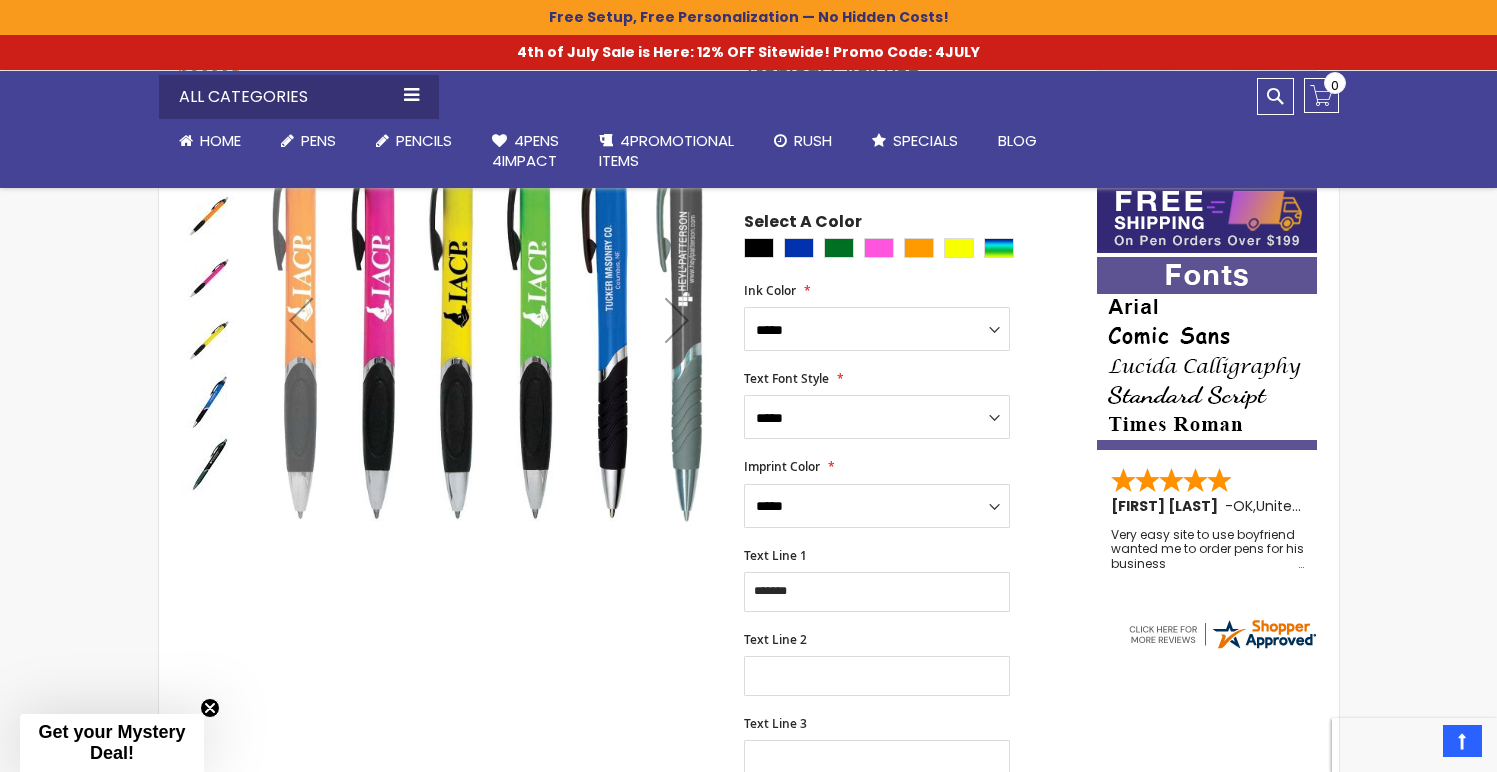 scroll, scrollTop: 322, scrollLeft: 0, axis: vertical 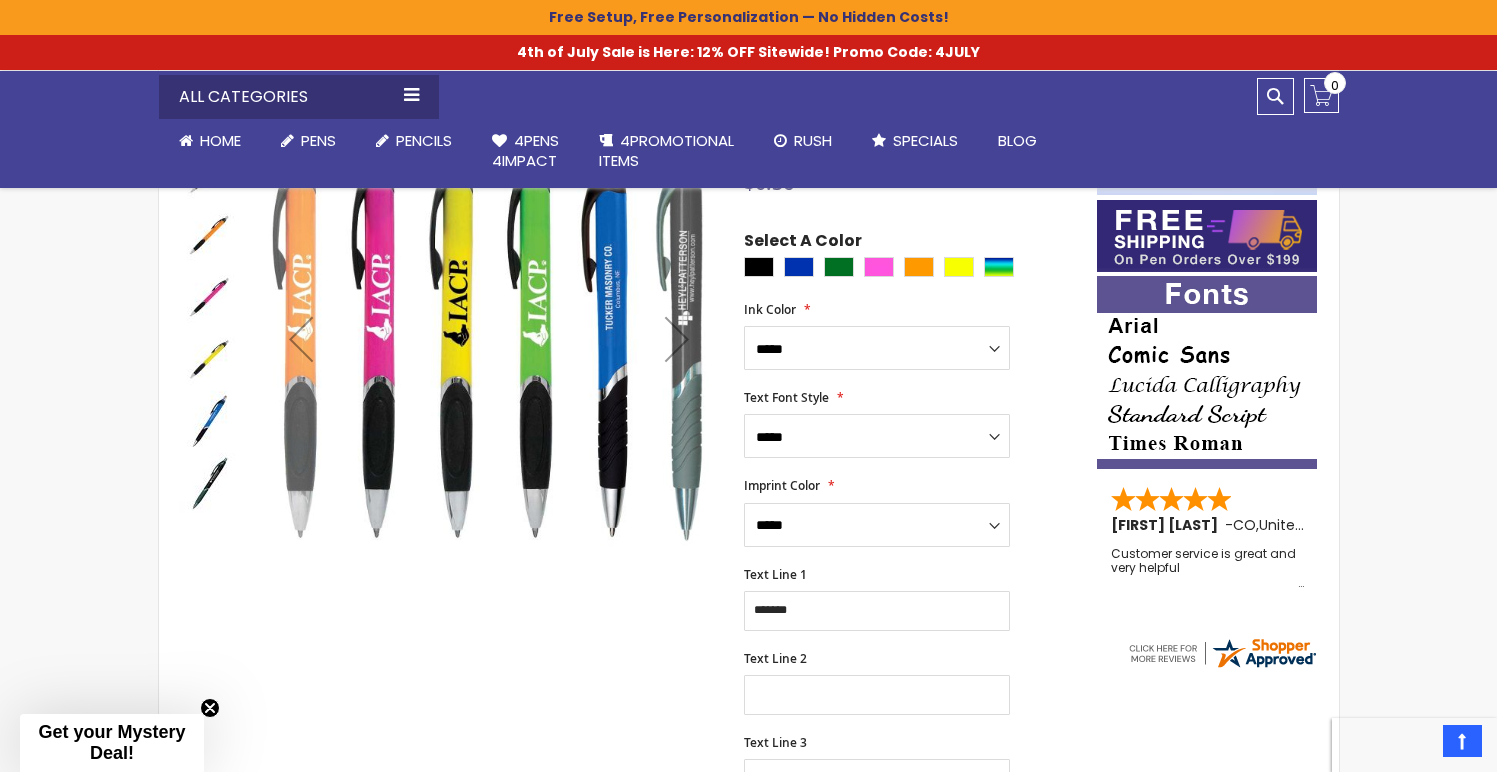 click on "**********" at bounding box center (910, 512) 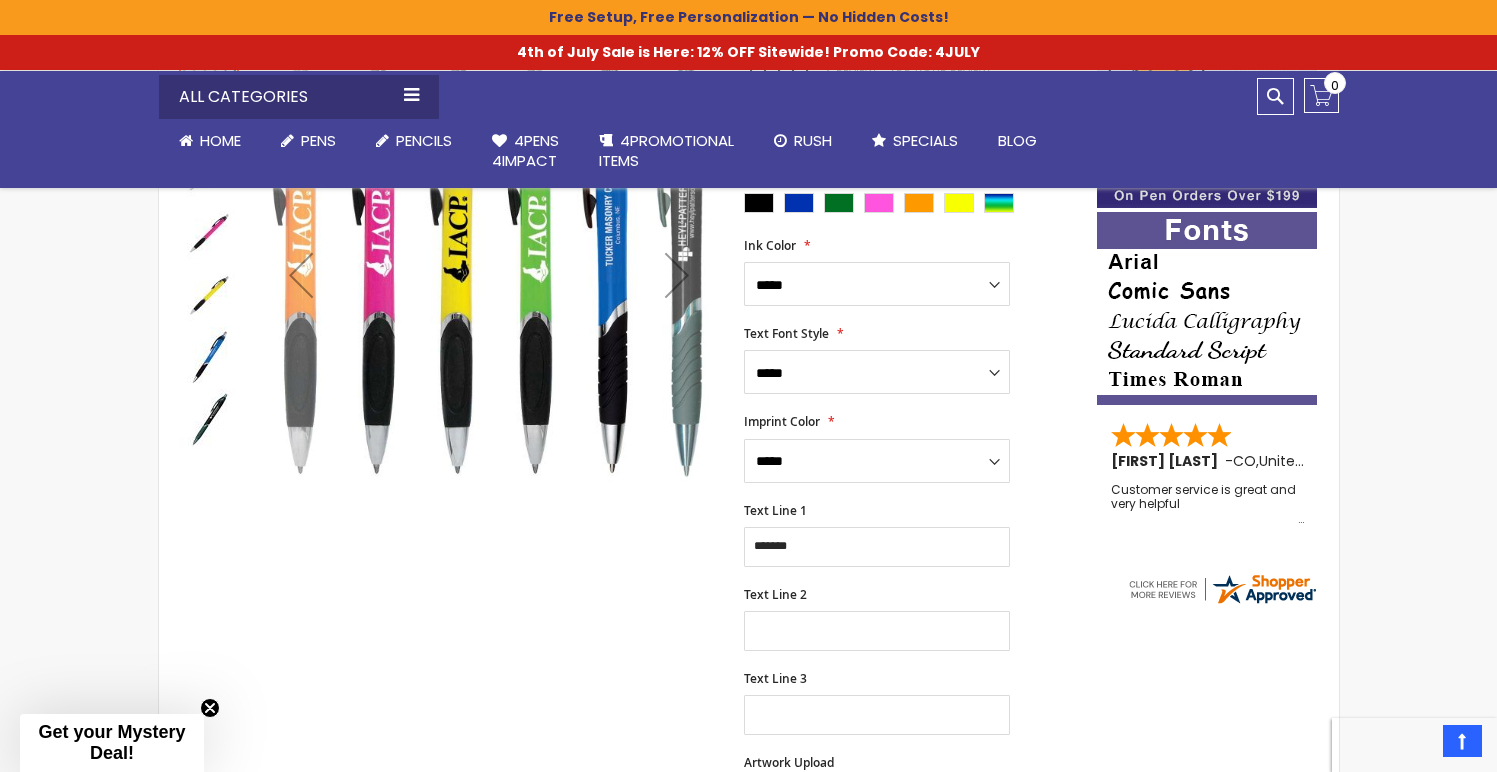 scroll, scrollTop: 412, scrollLeft: 0, axis: vertical 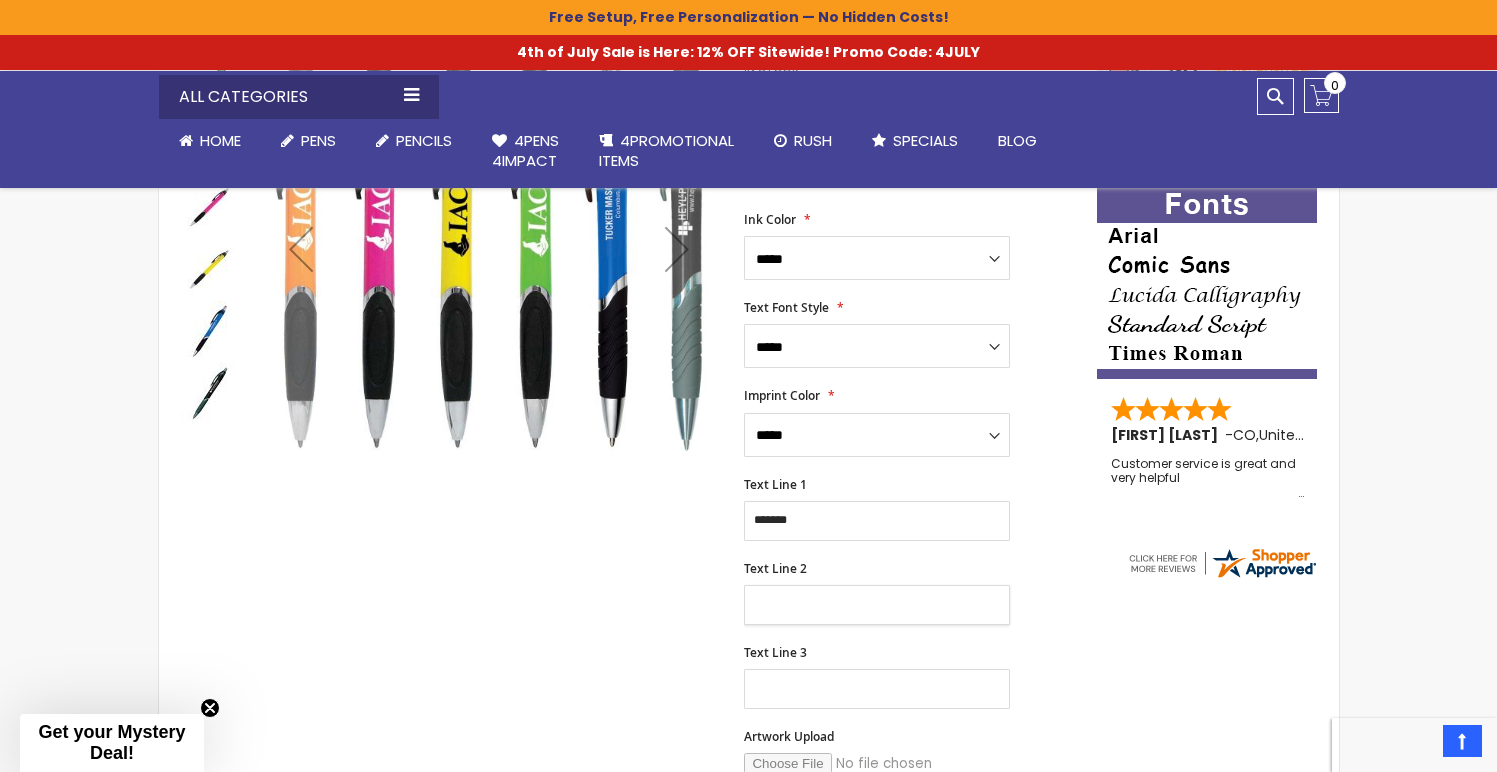 click on "Text Line 2" at bounding box center (877, 605) 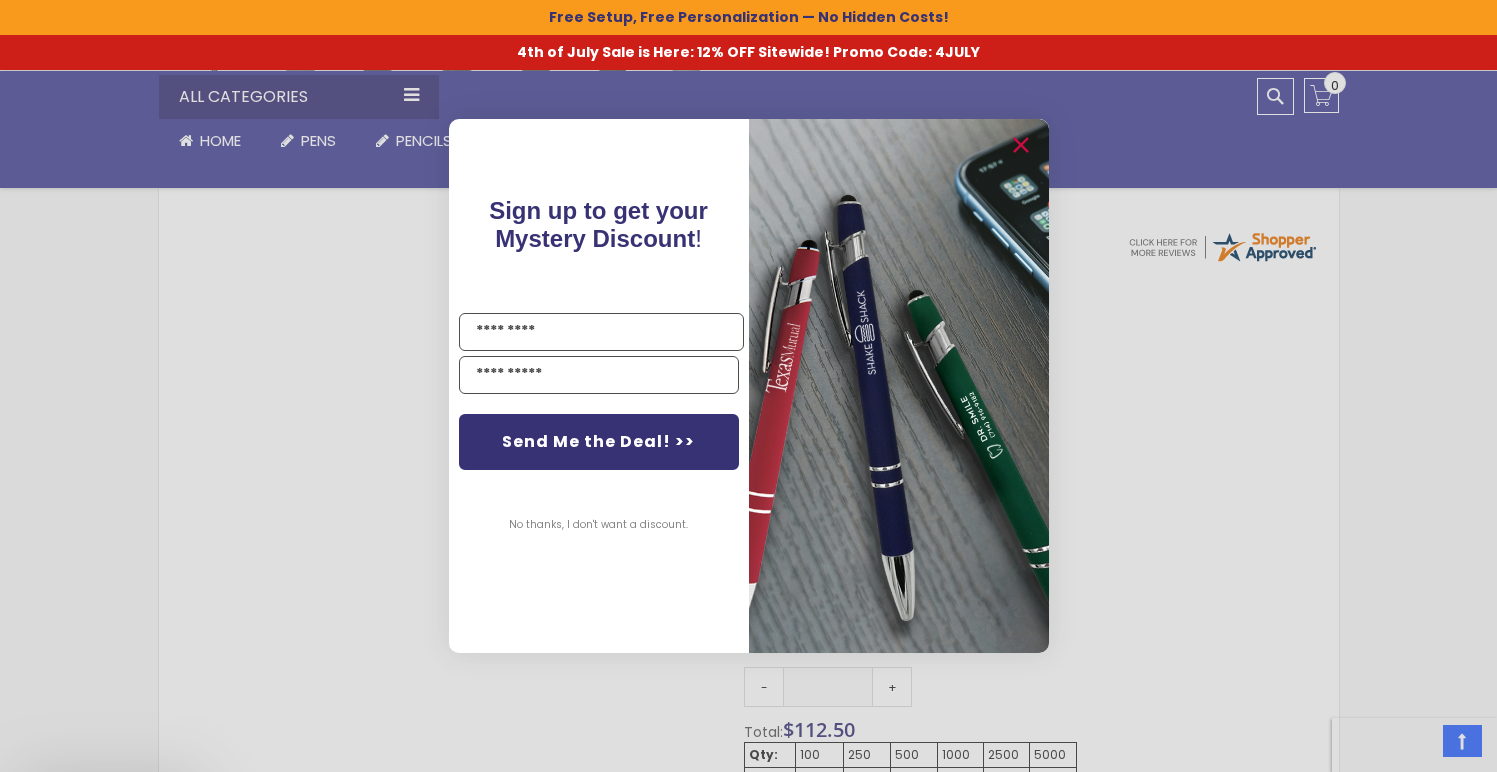 type on "**********" 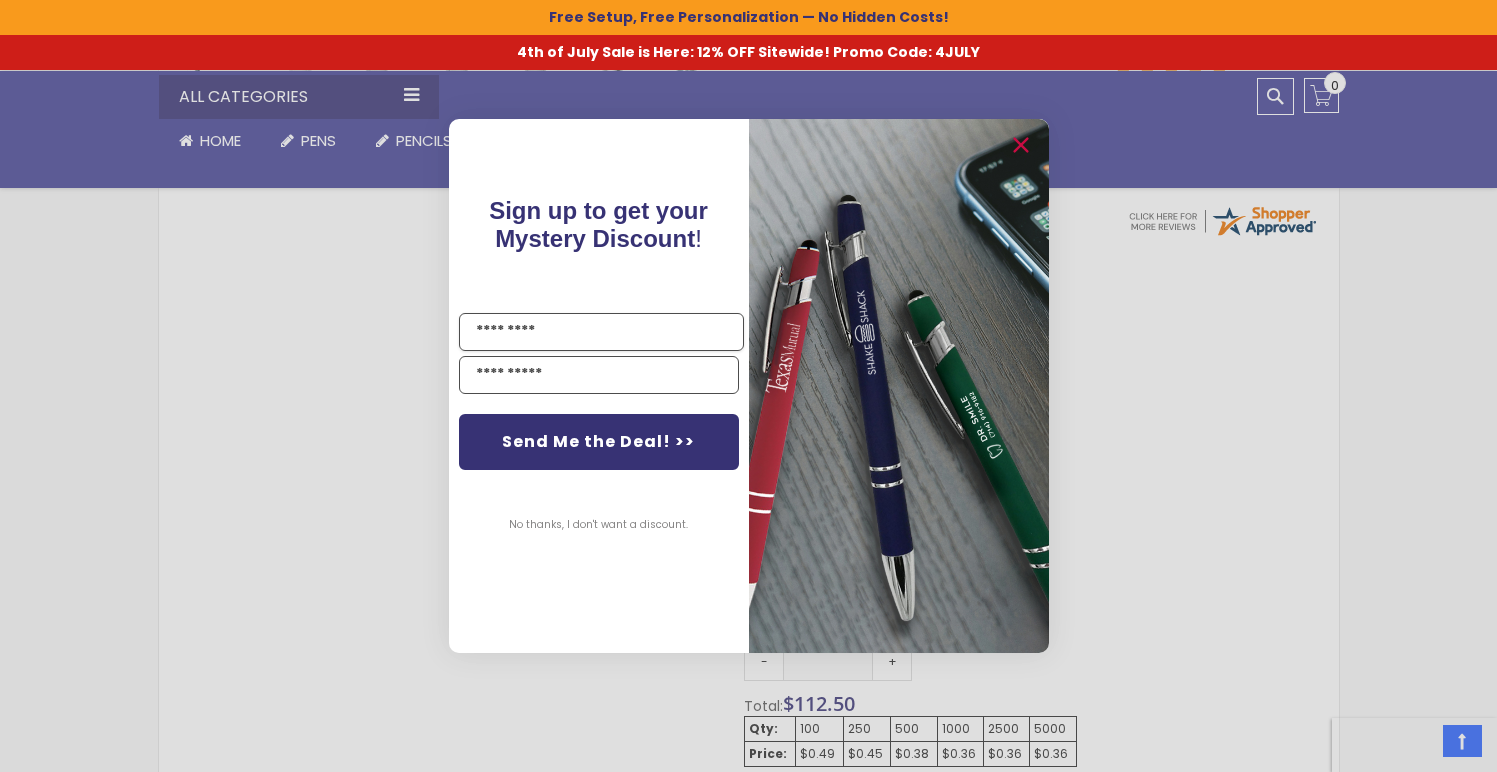 scroll, scrollTop: 767, scrollLeft: 0, axis: vertical 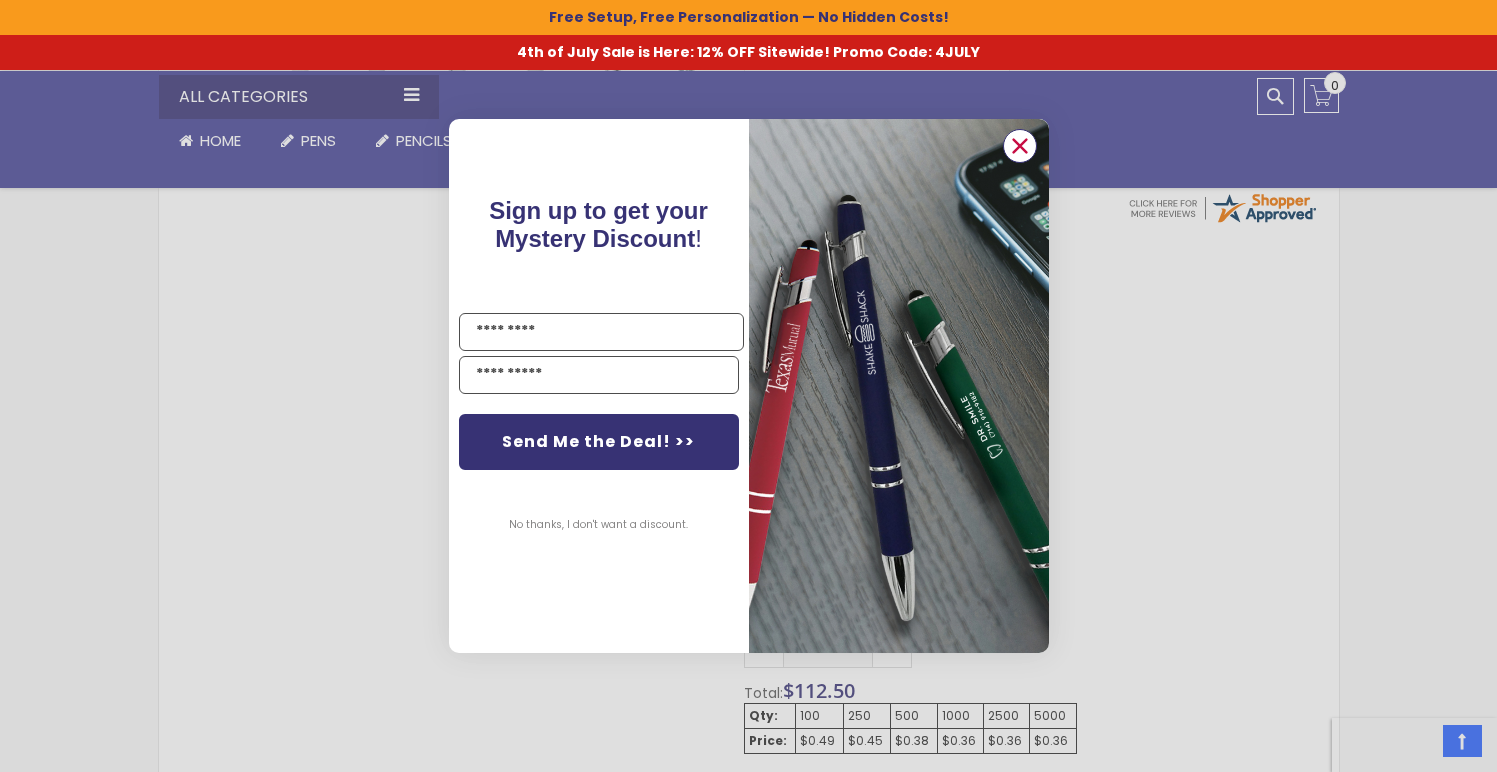 click at bounding box center (1019, 146) 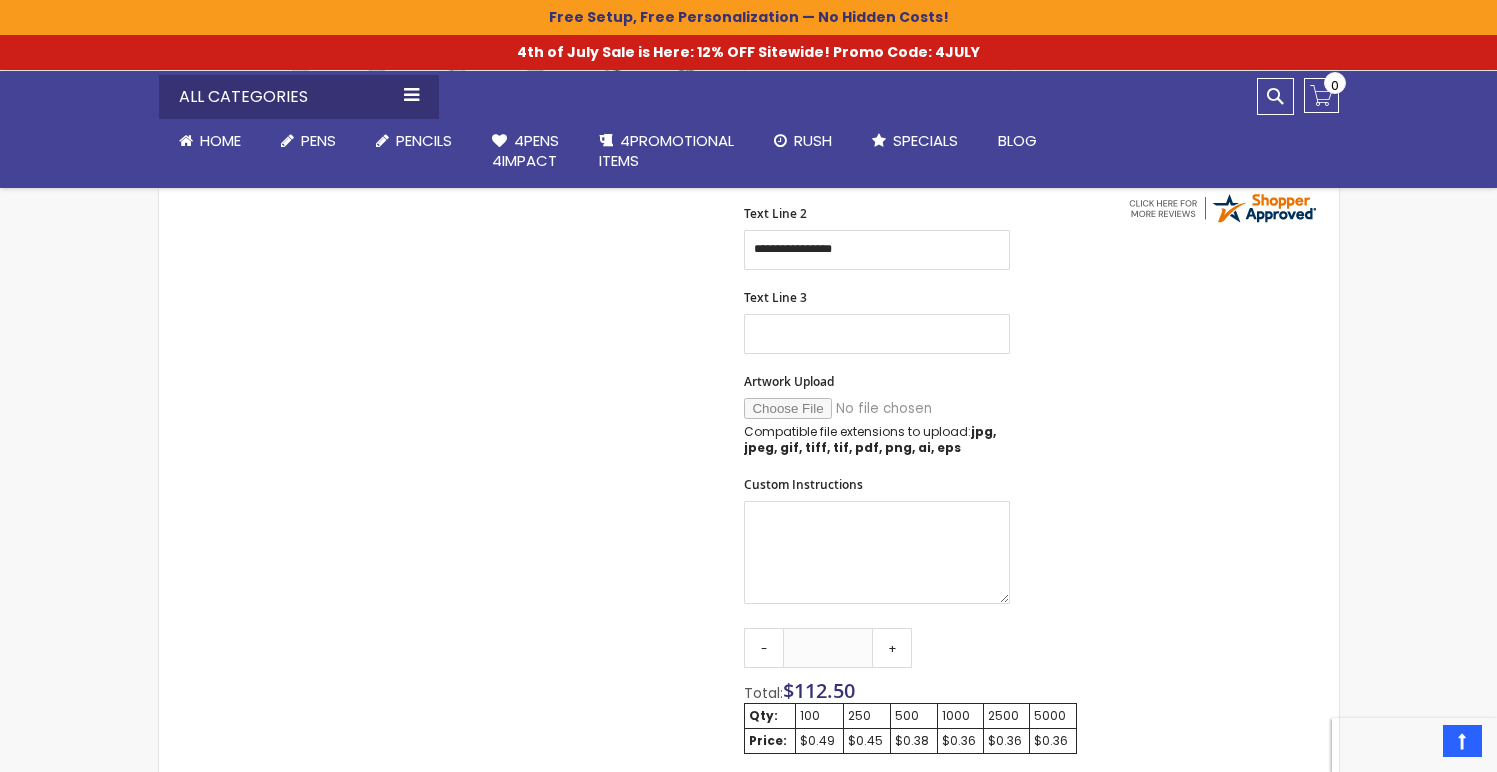 click on "Skip to the end of the images gallery
Skip to the beginning of the images gallery
Tropical Click  Pen
SKU
4PG-6202
Rating:
100                          % of  100
1" at bounding box center [749, 446] 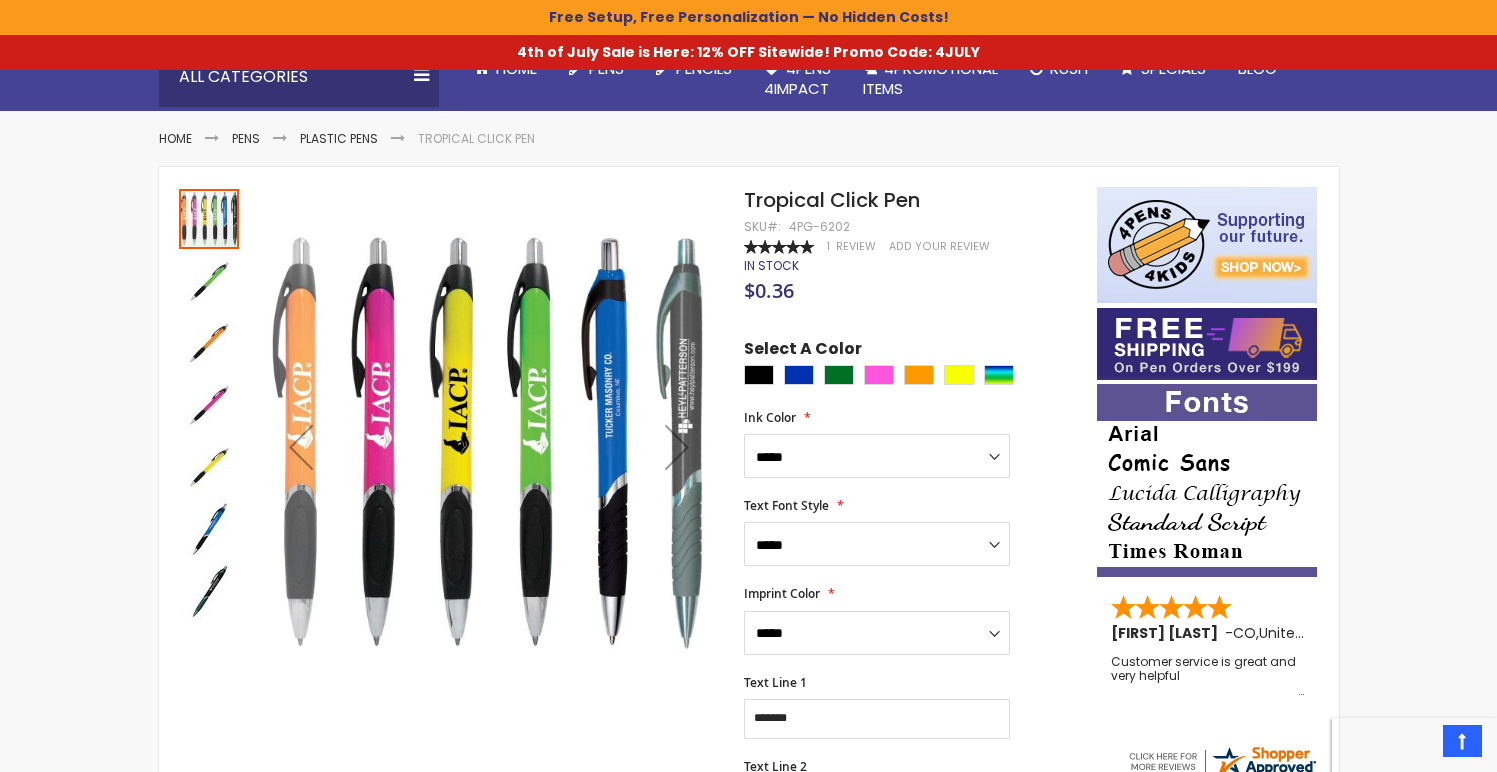 scroll, scrollTop: 227, scrollLeft: 0, axis: vertical 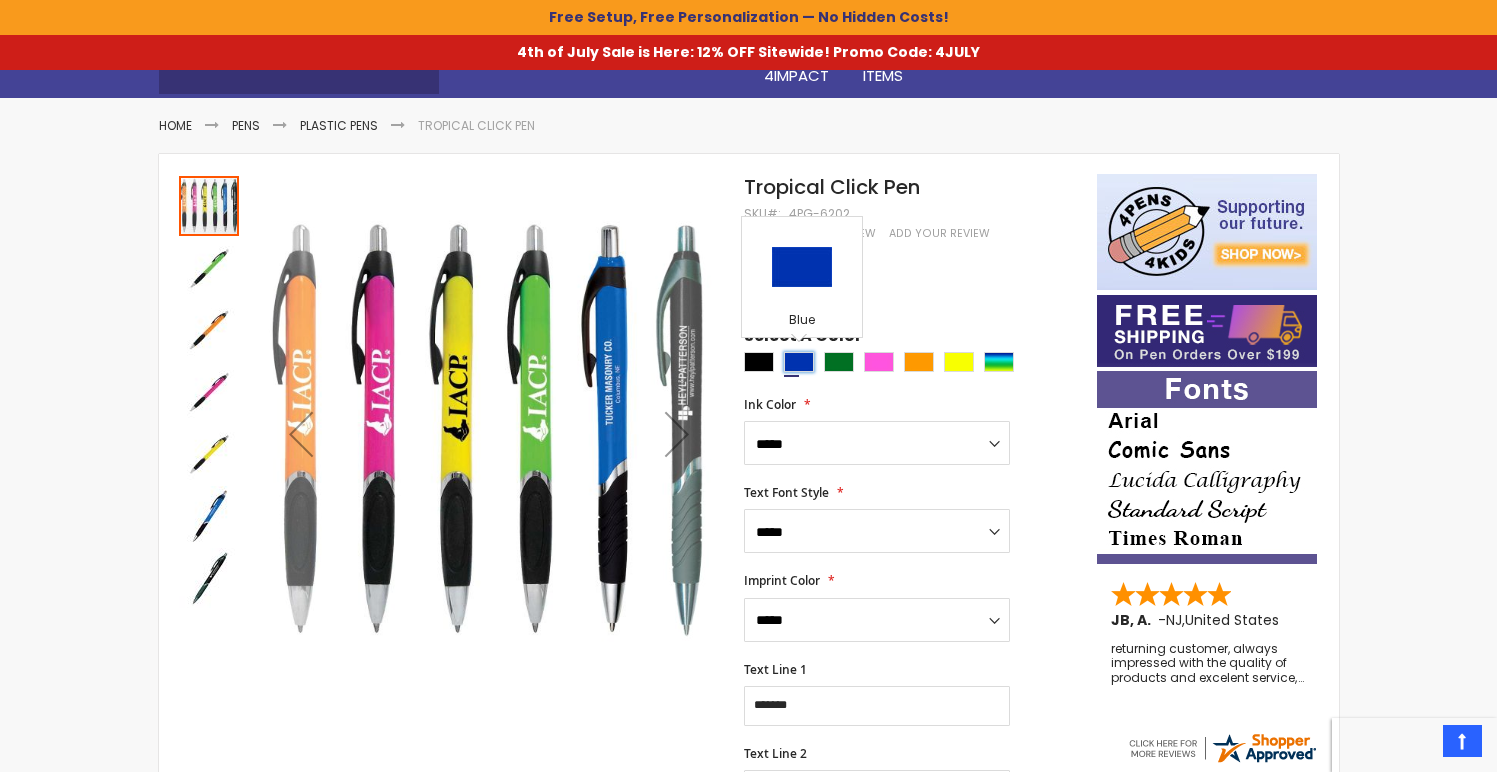 click at bounding box center (799, 362) 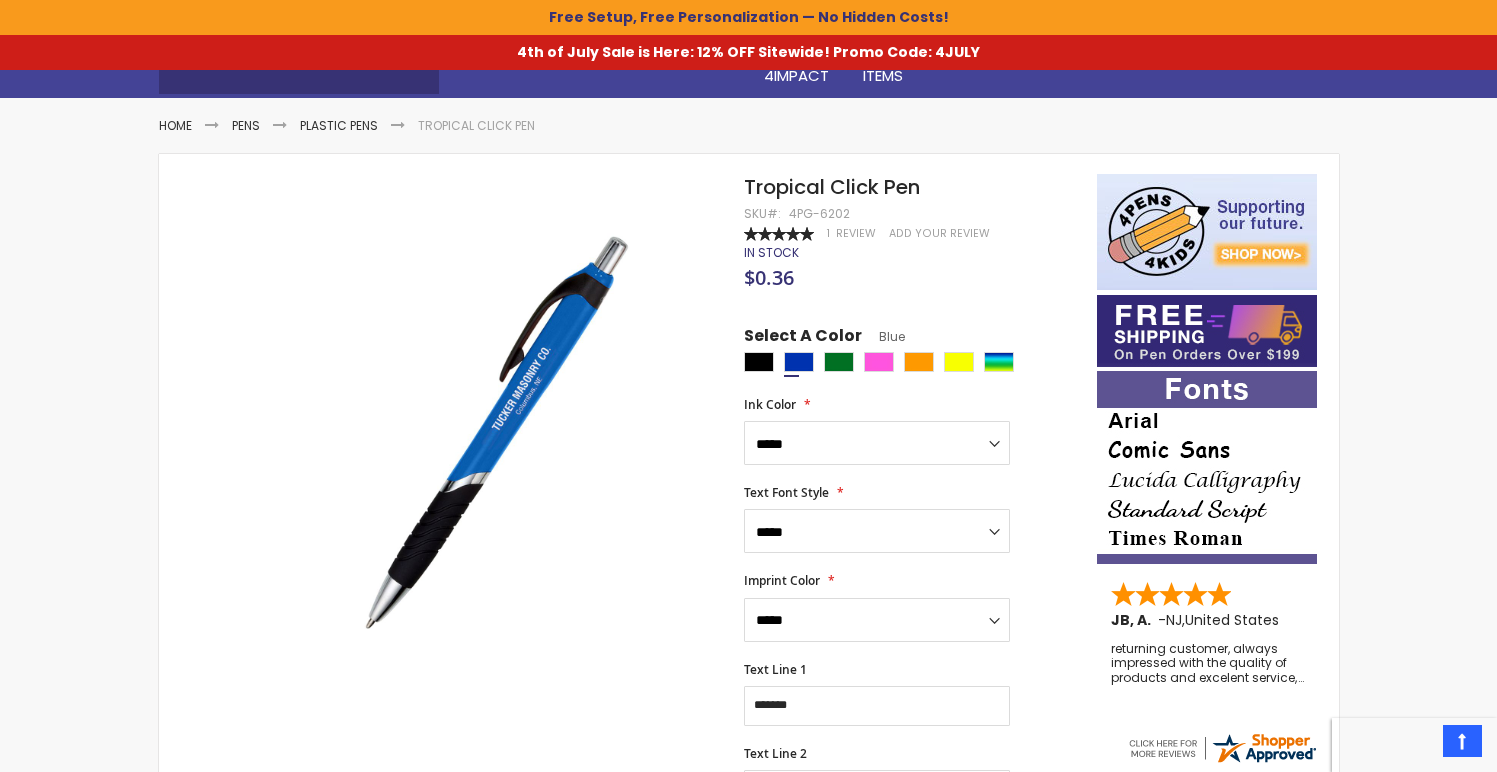 click on "**********" at bounding box center (910, 519) 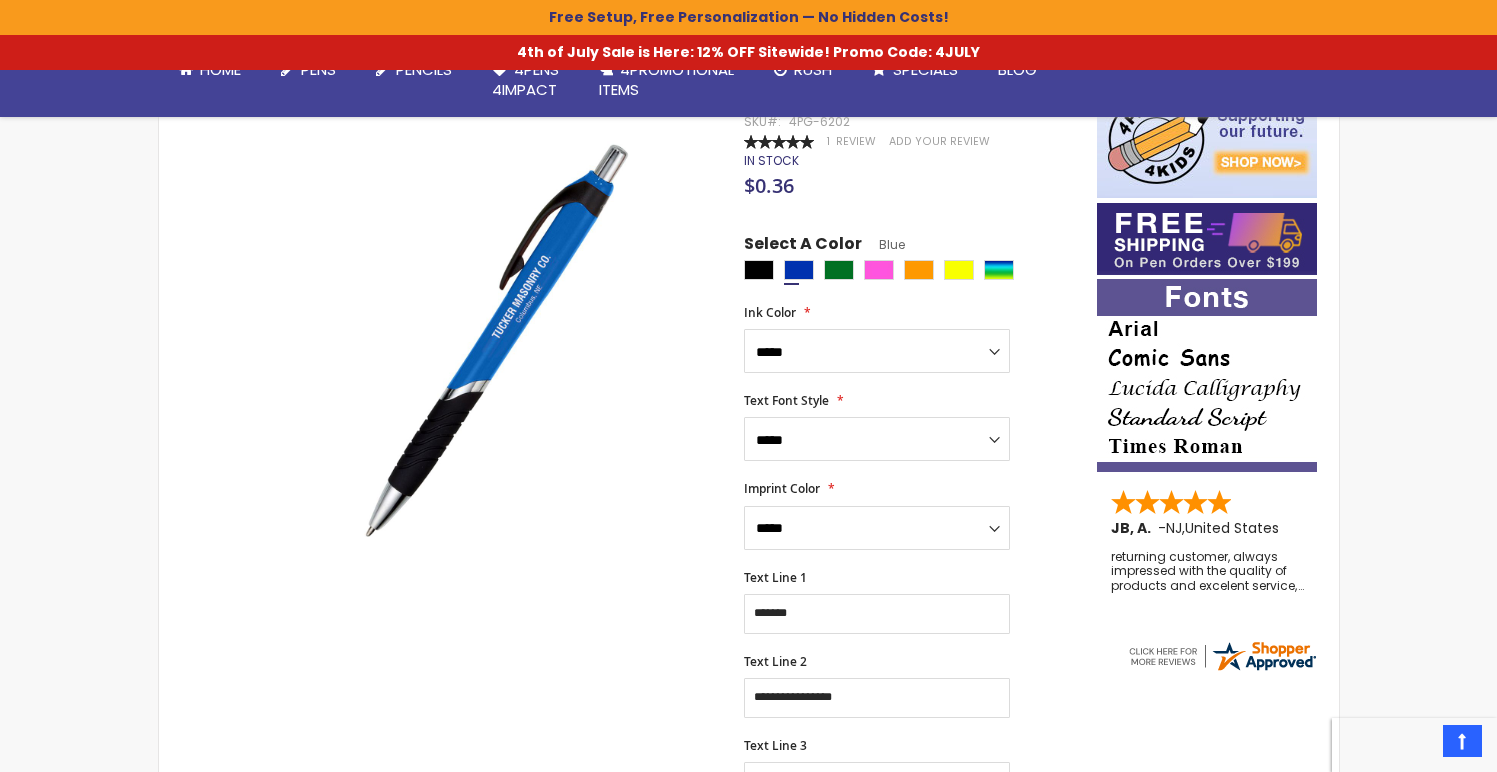 scroll, scrollTop: 345, scrollLeft: 0, axis: vertical 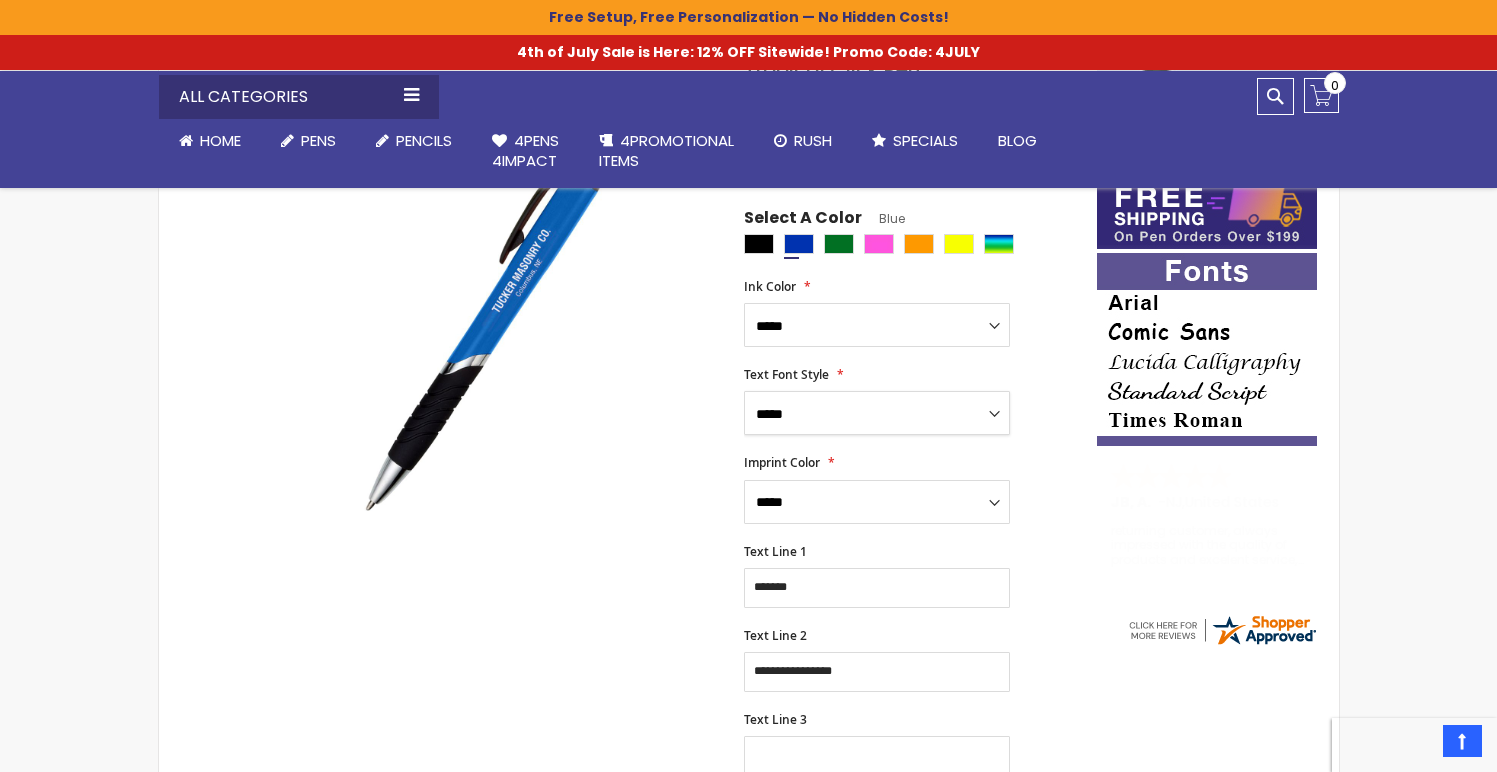 click on "**********" at bounding box center [877, 413] 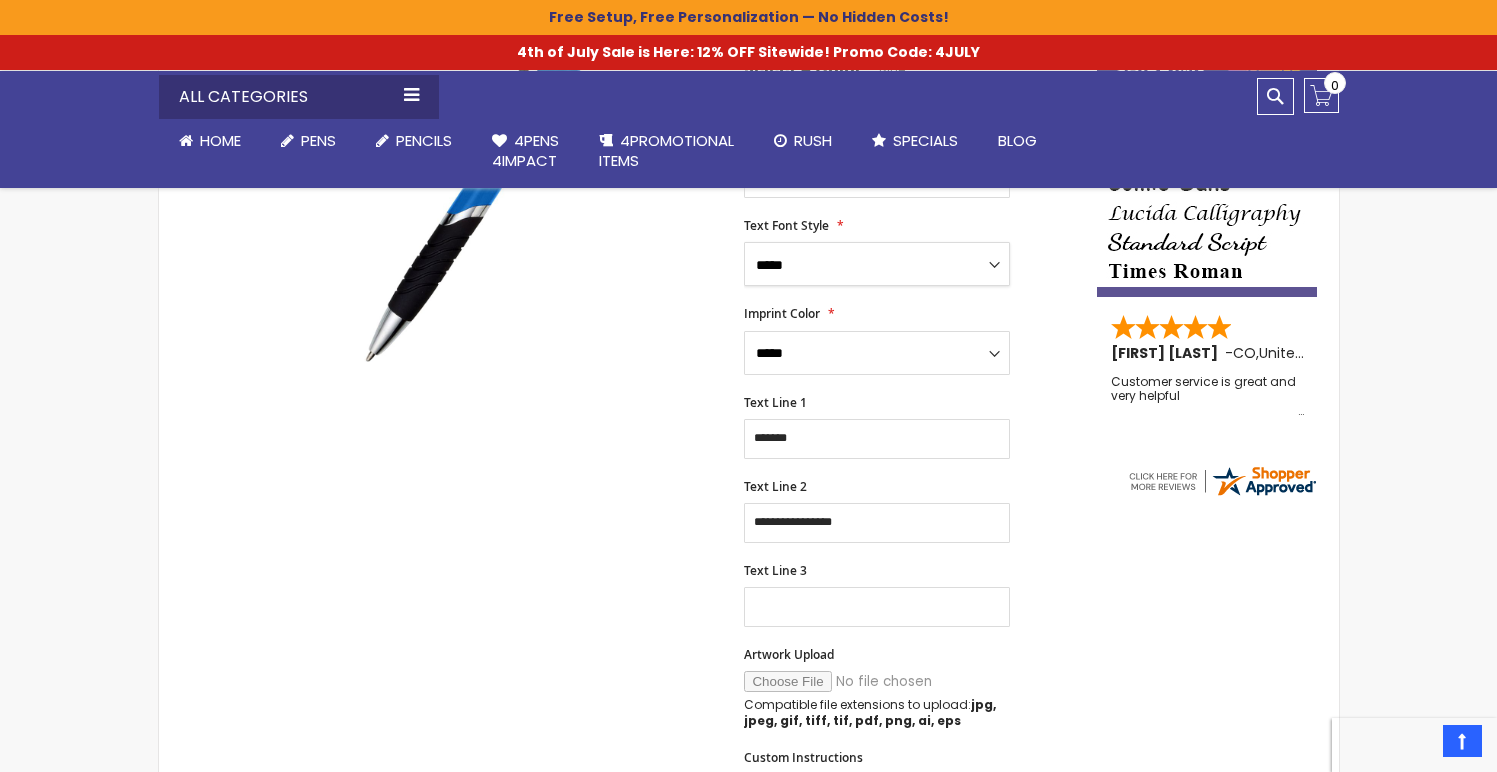 scroll, scrollTop: 919, scrollLeft: 0, axis: vertical 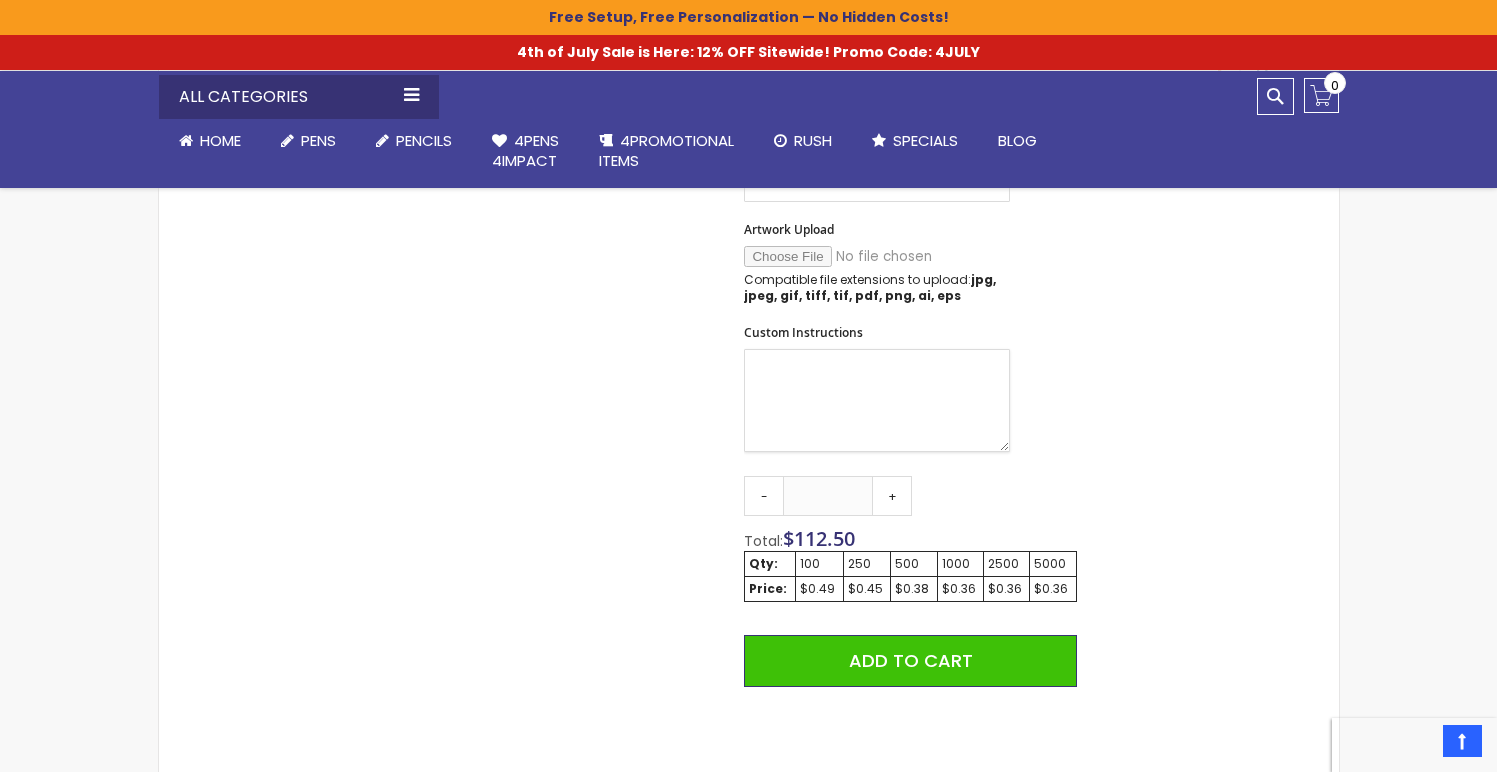 click on "Custom Instructions" at bounding box center (877, 400) 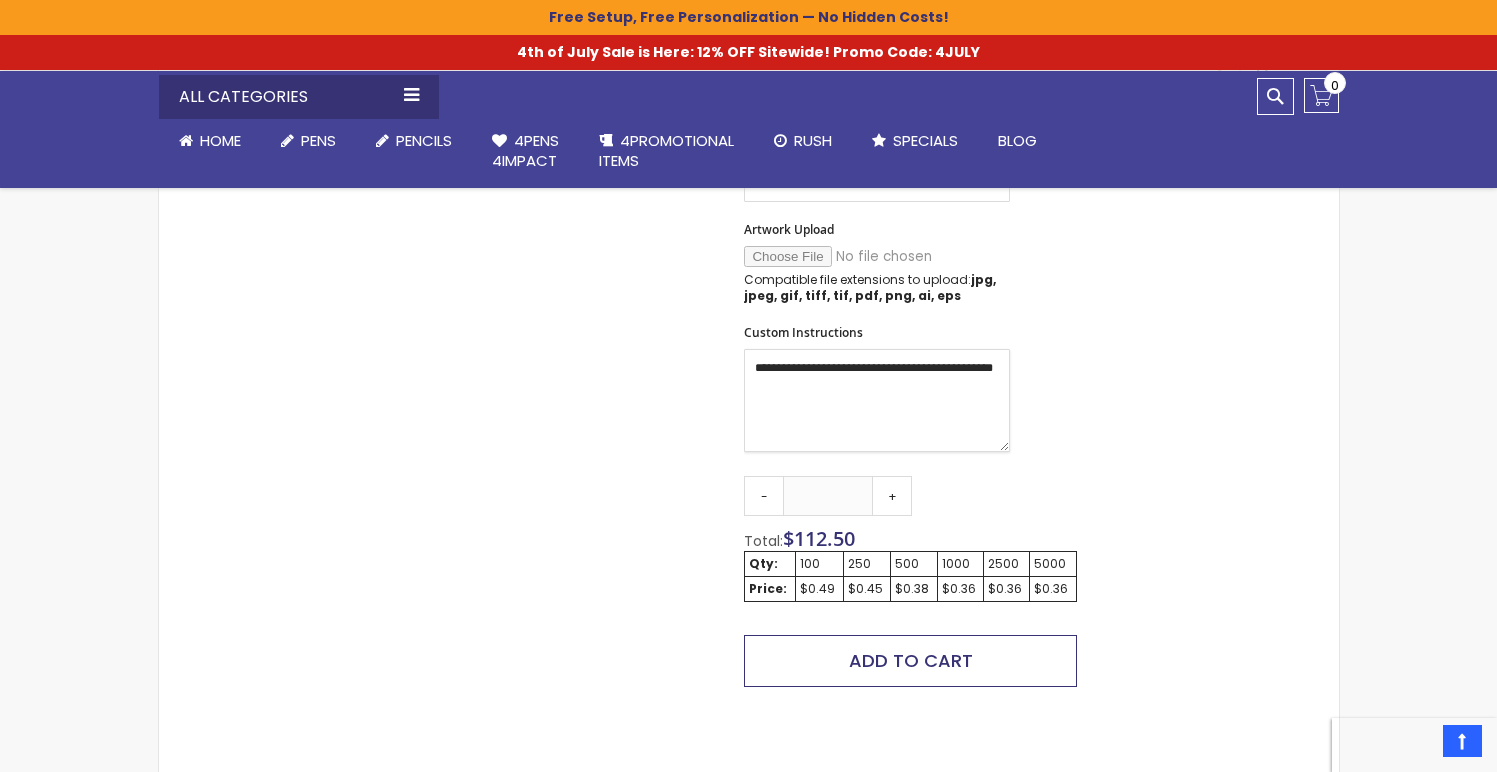 type on "**********" 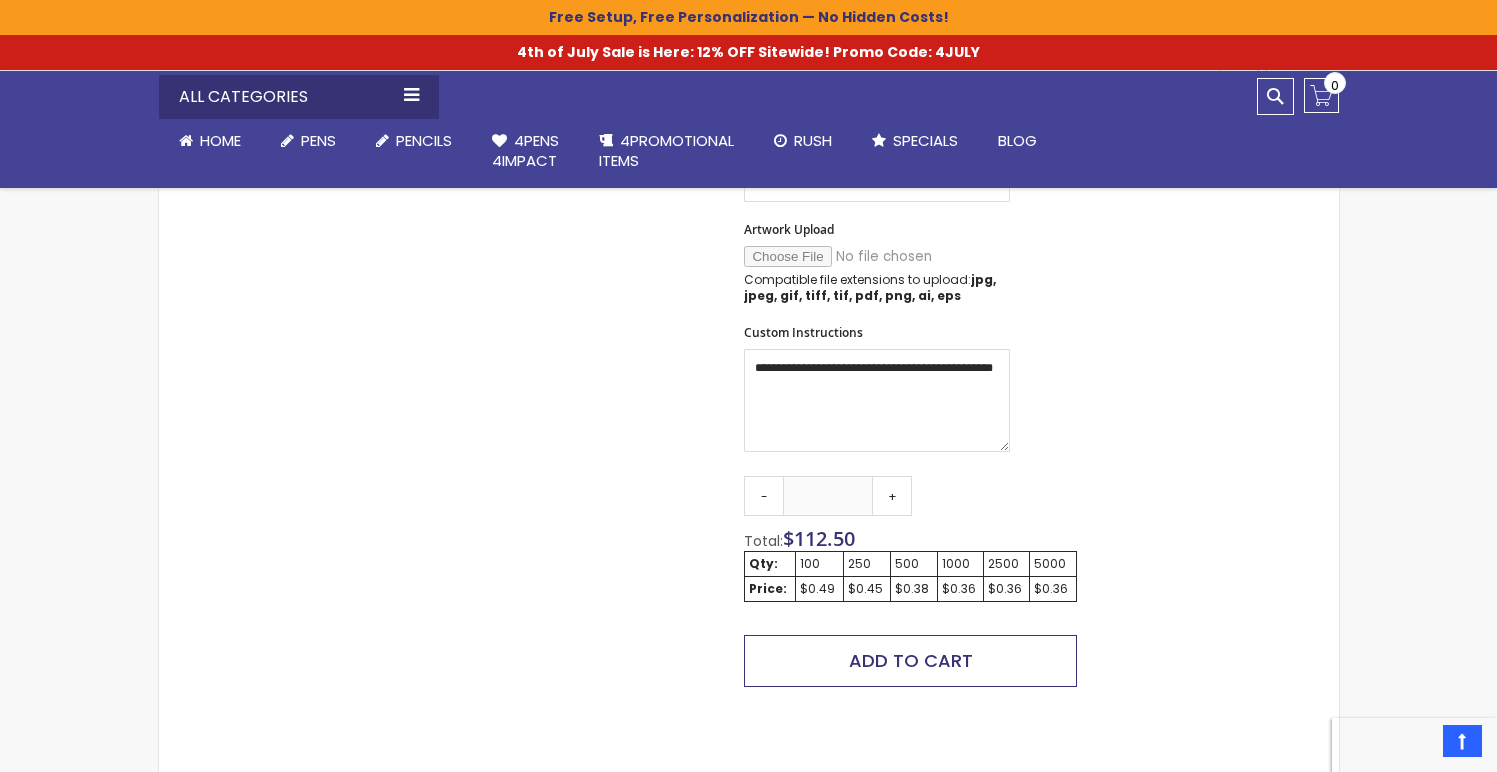 click on "Add to Cart" at bounding box center [910, 661] 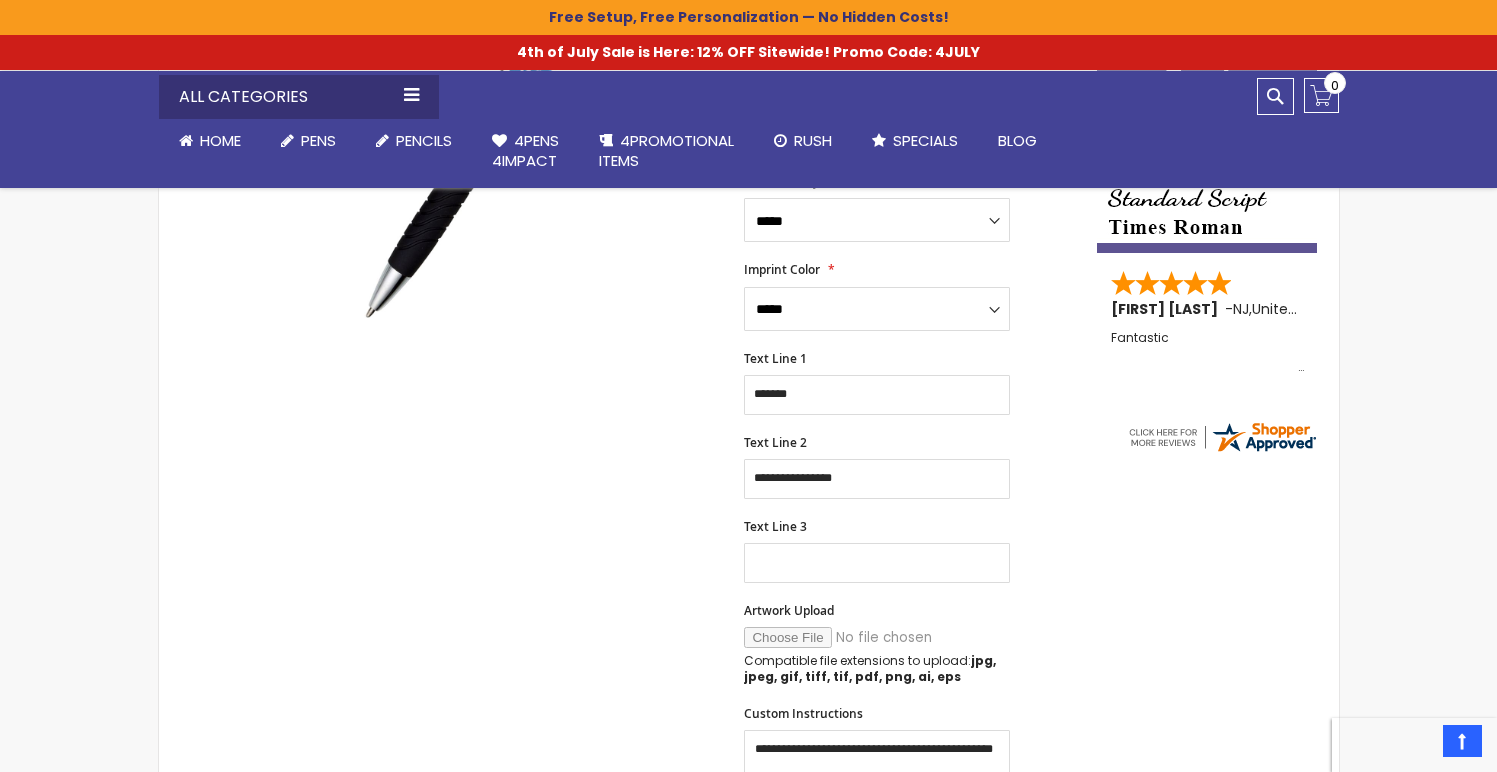 scroll, scrollTop: 533, scrollLeft: 0, axis: vertical 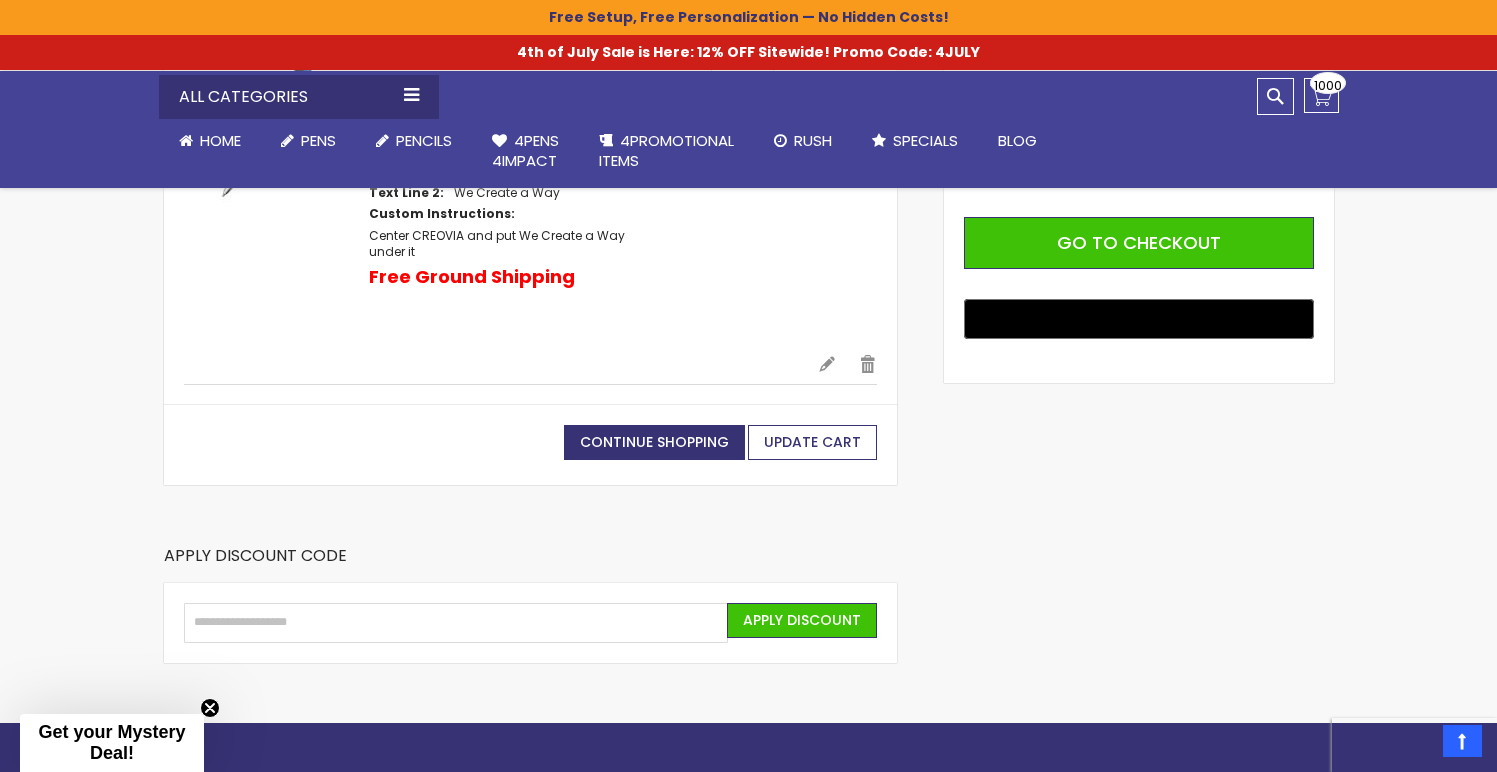 click on "Update Cart" at bounding box center [812, 442] 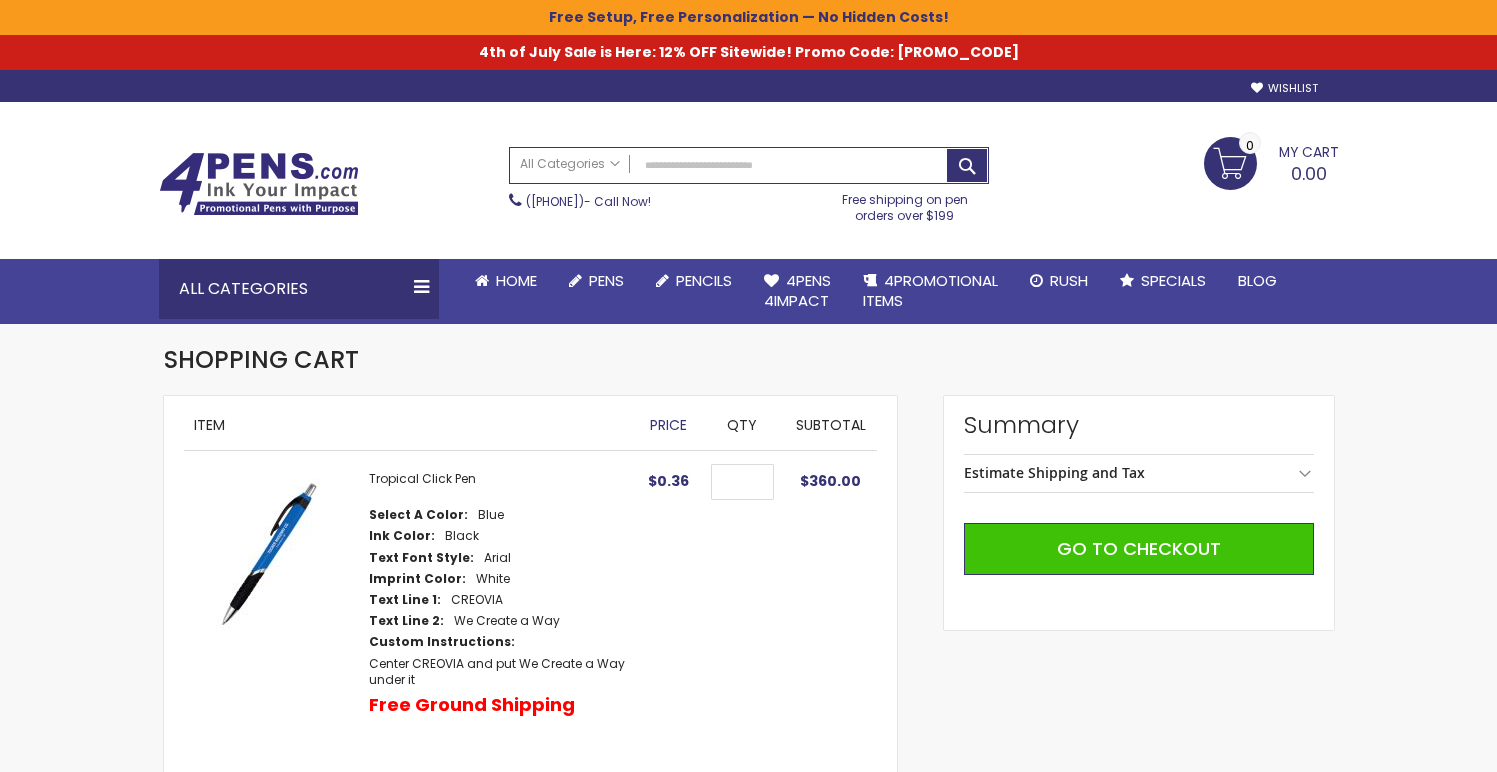 scroll, scrollTop: 0, scrollLeft: 0, axis: both 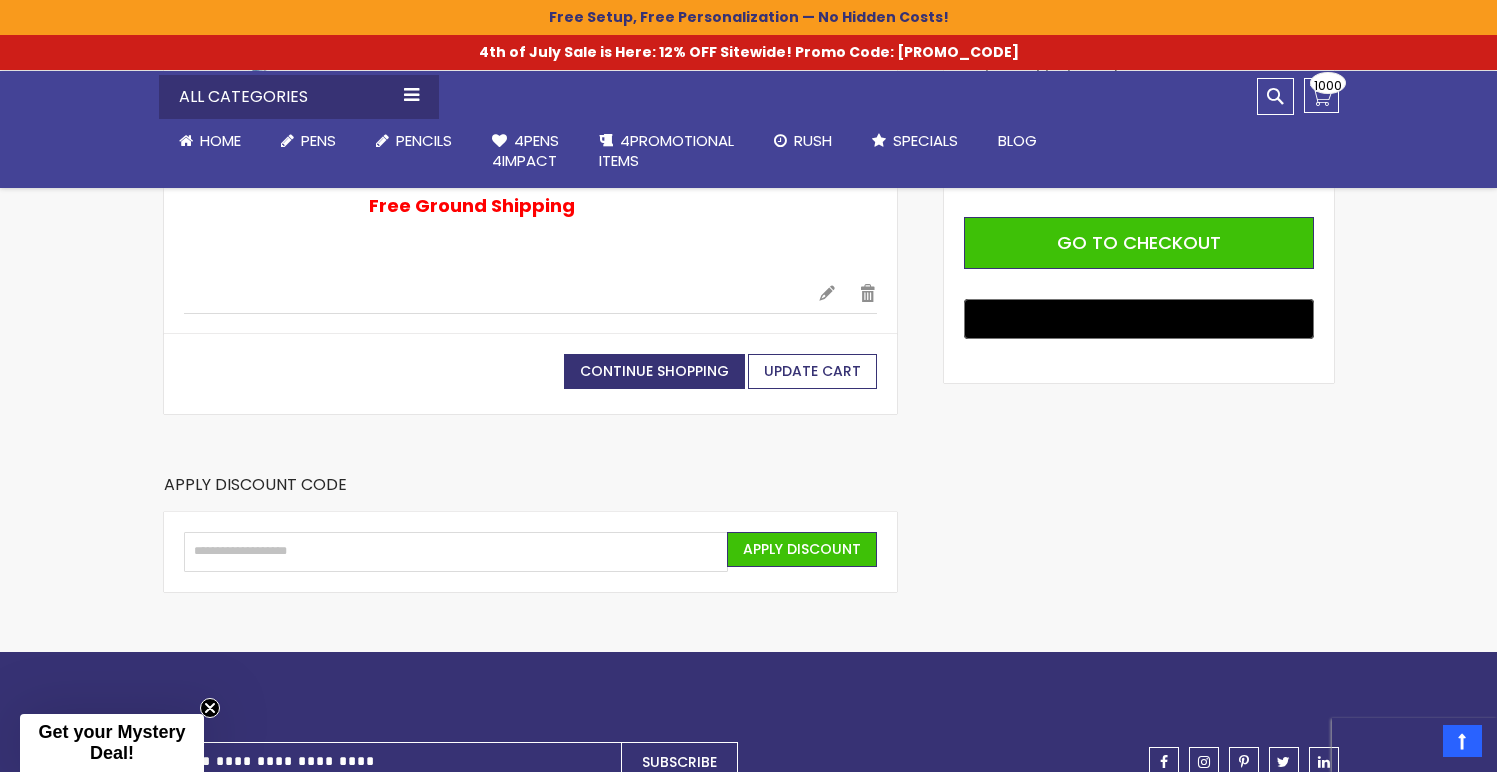 click on "Update Cart" at bounding box center [812, 371] 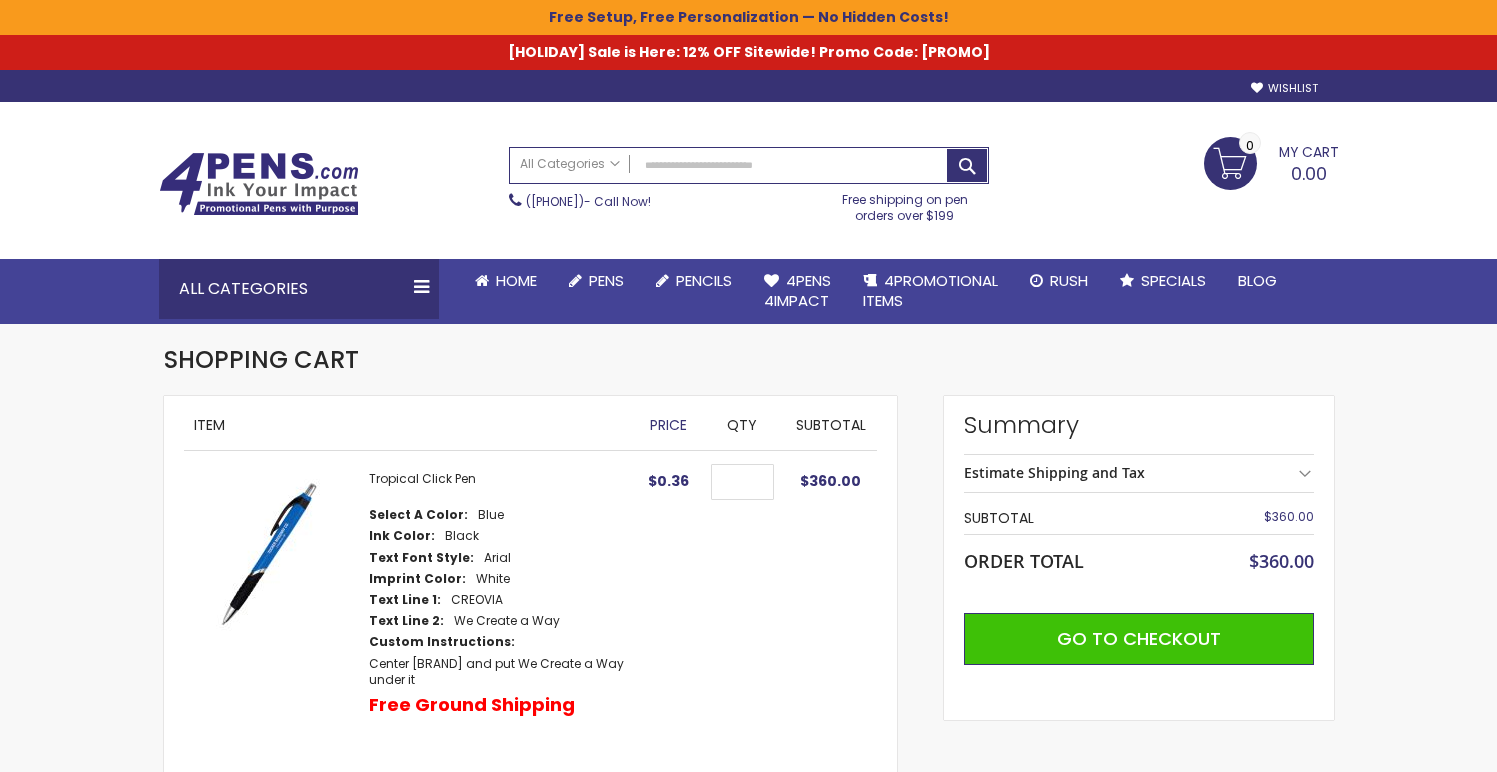 scroll, scrollTop: 0, scrollLeft: 0, axis: both 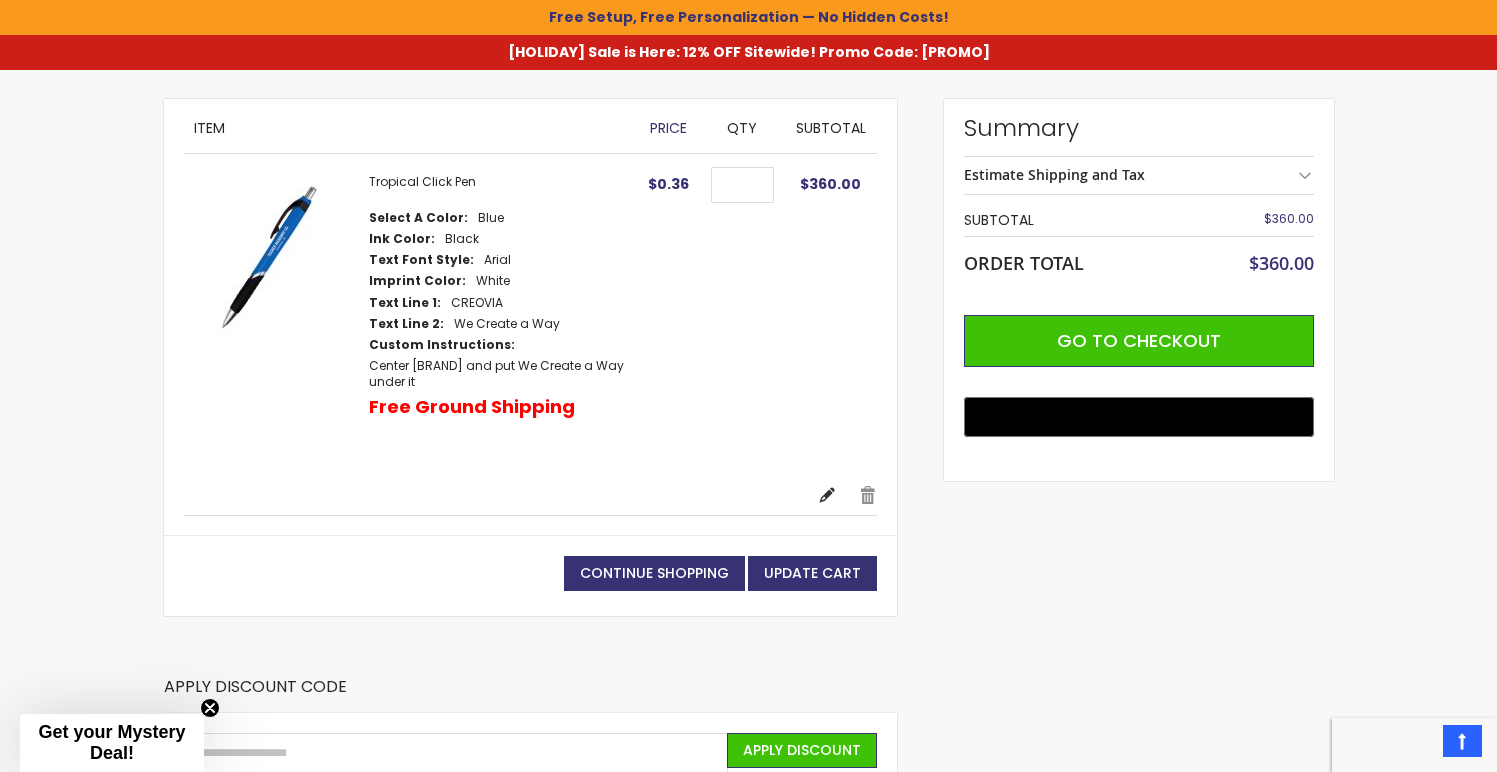 click on "Edit" at bounding box center [827, 495] 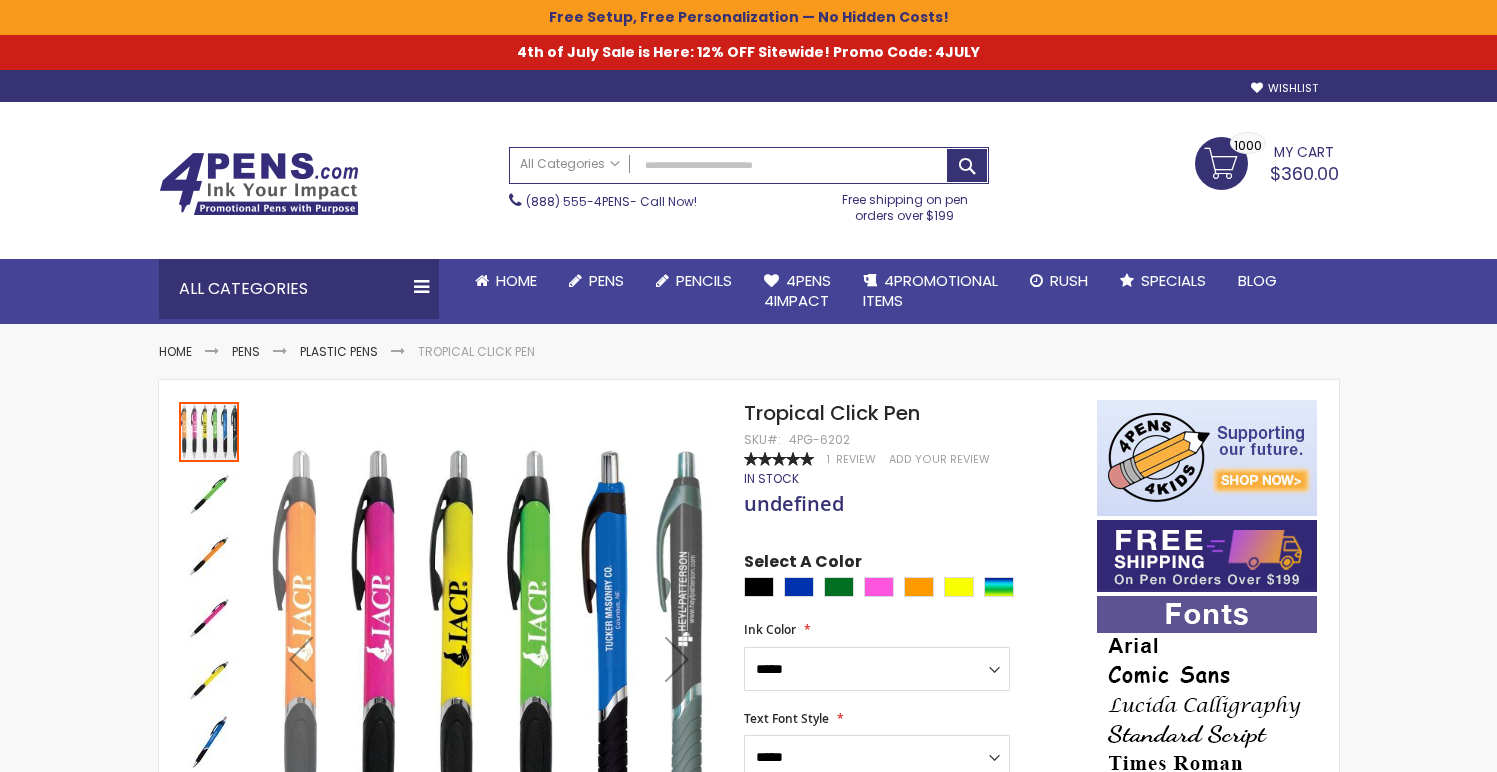scroll, scrollTop: 0, scrollLeft: 0, axis: both 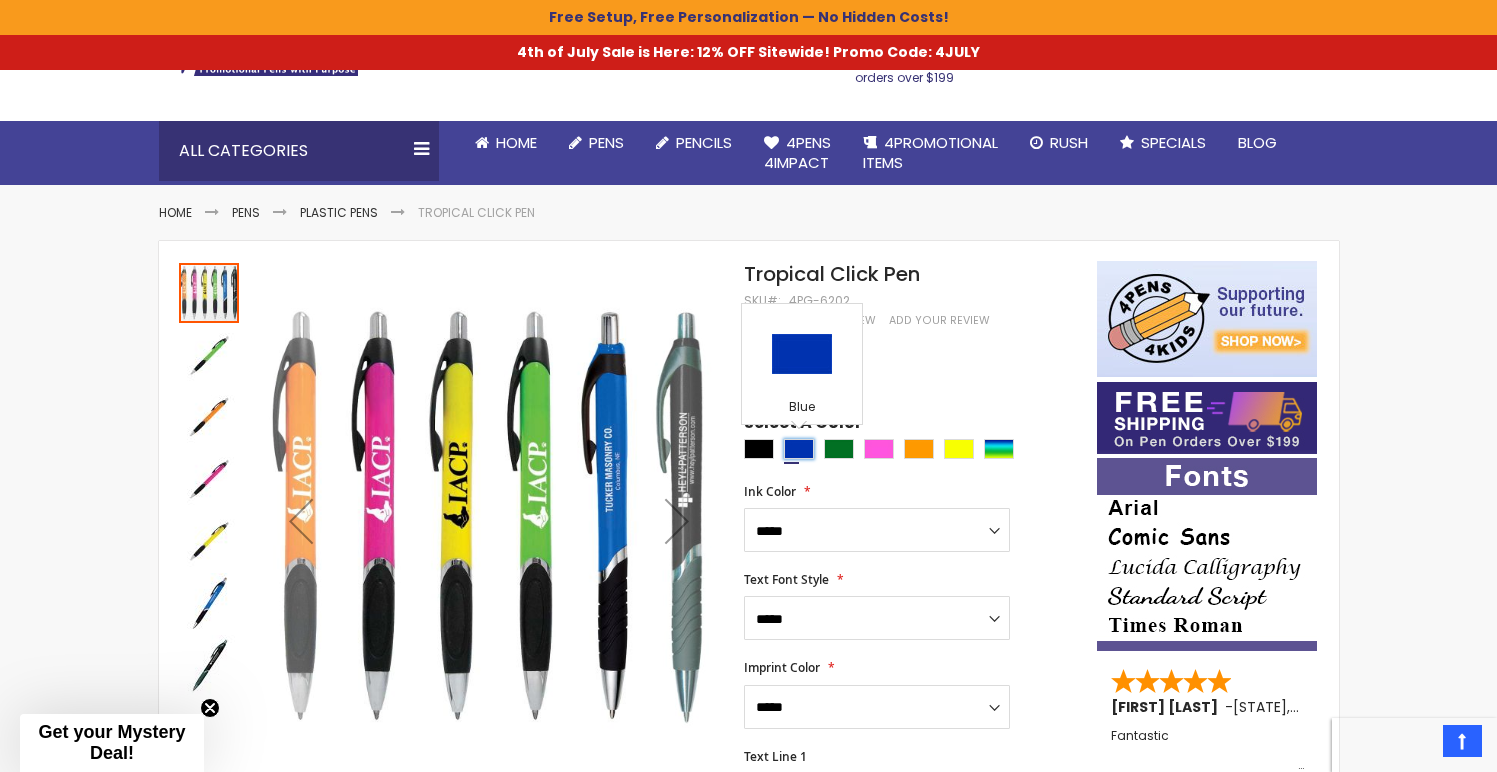 click at bounding box center (799, 449) 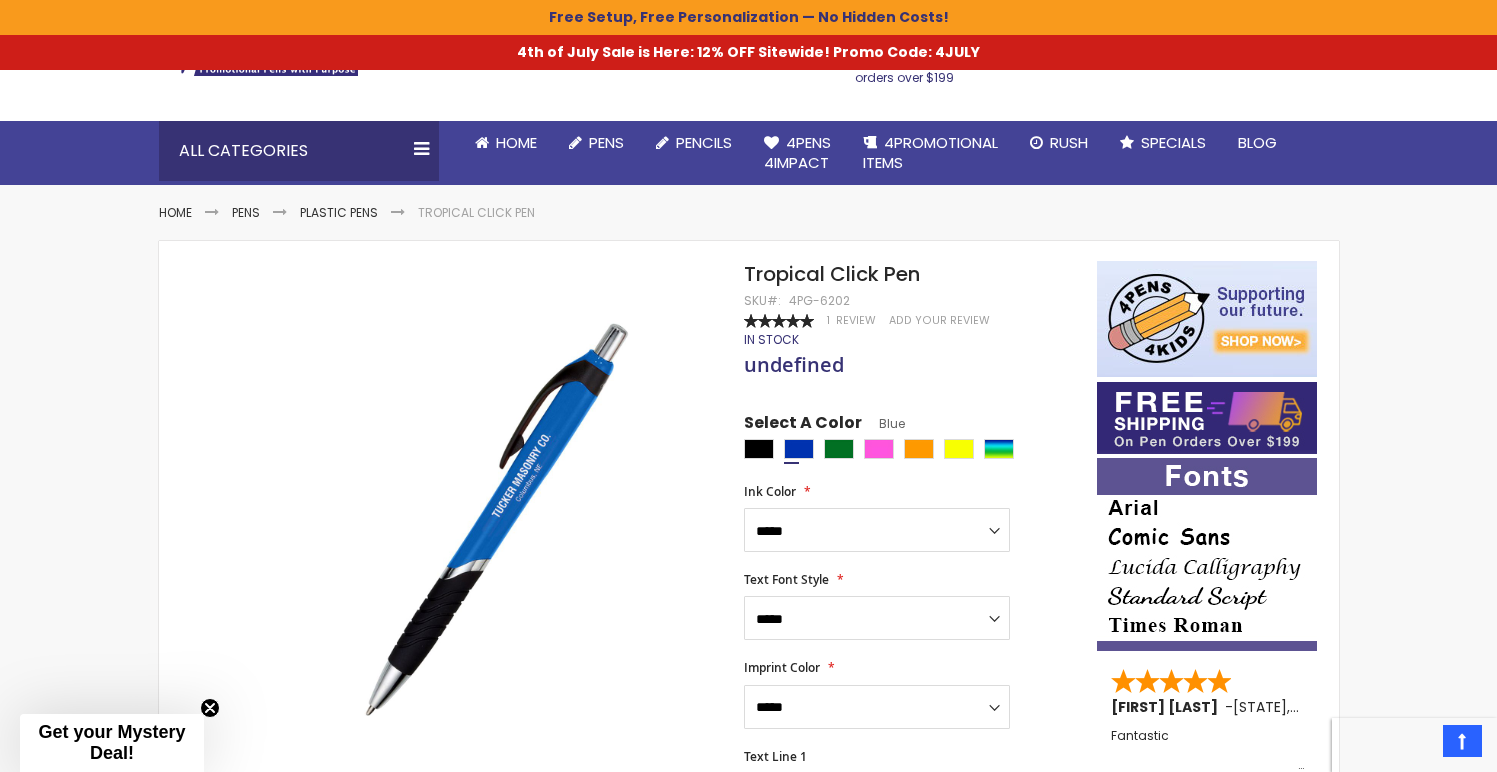 click on "**********" at bounding box center (910, 823) 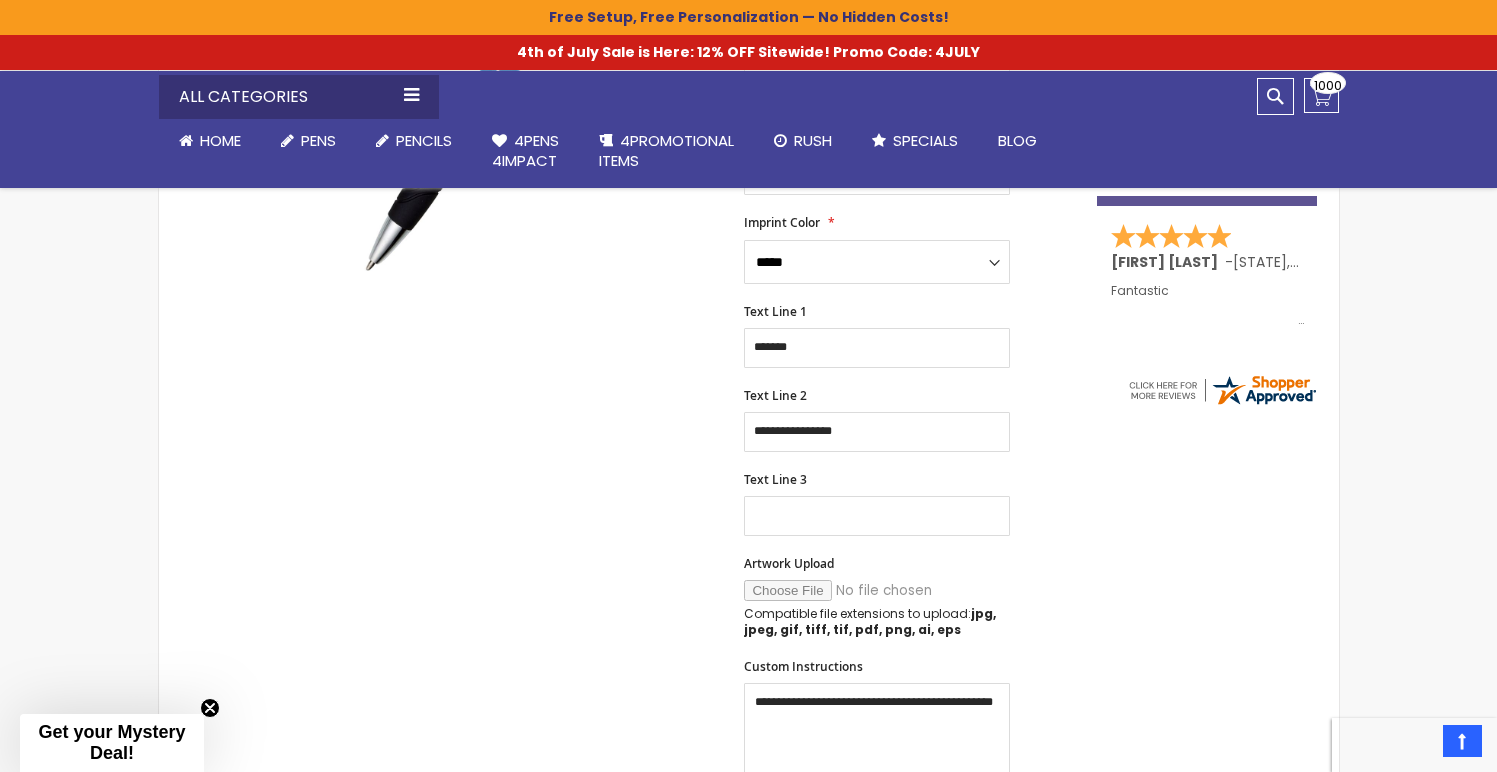 scroll, scrollTop: 685, scrollLeft: 0, axis: vertical 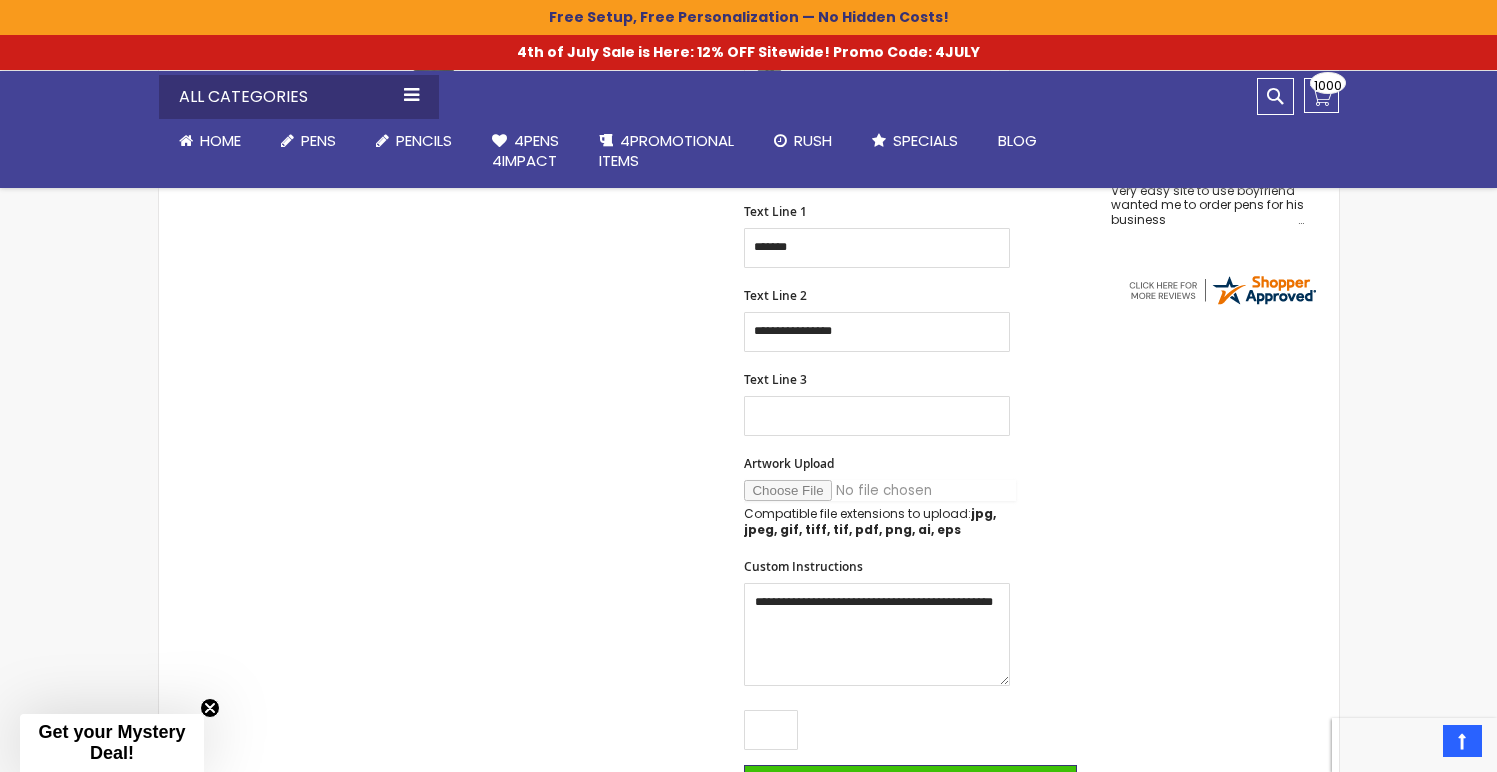 click on "Artwork Upload" at bounding box center (880, 490) 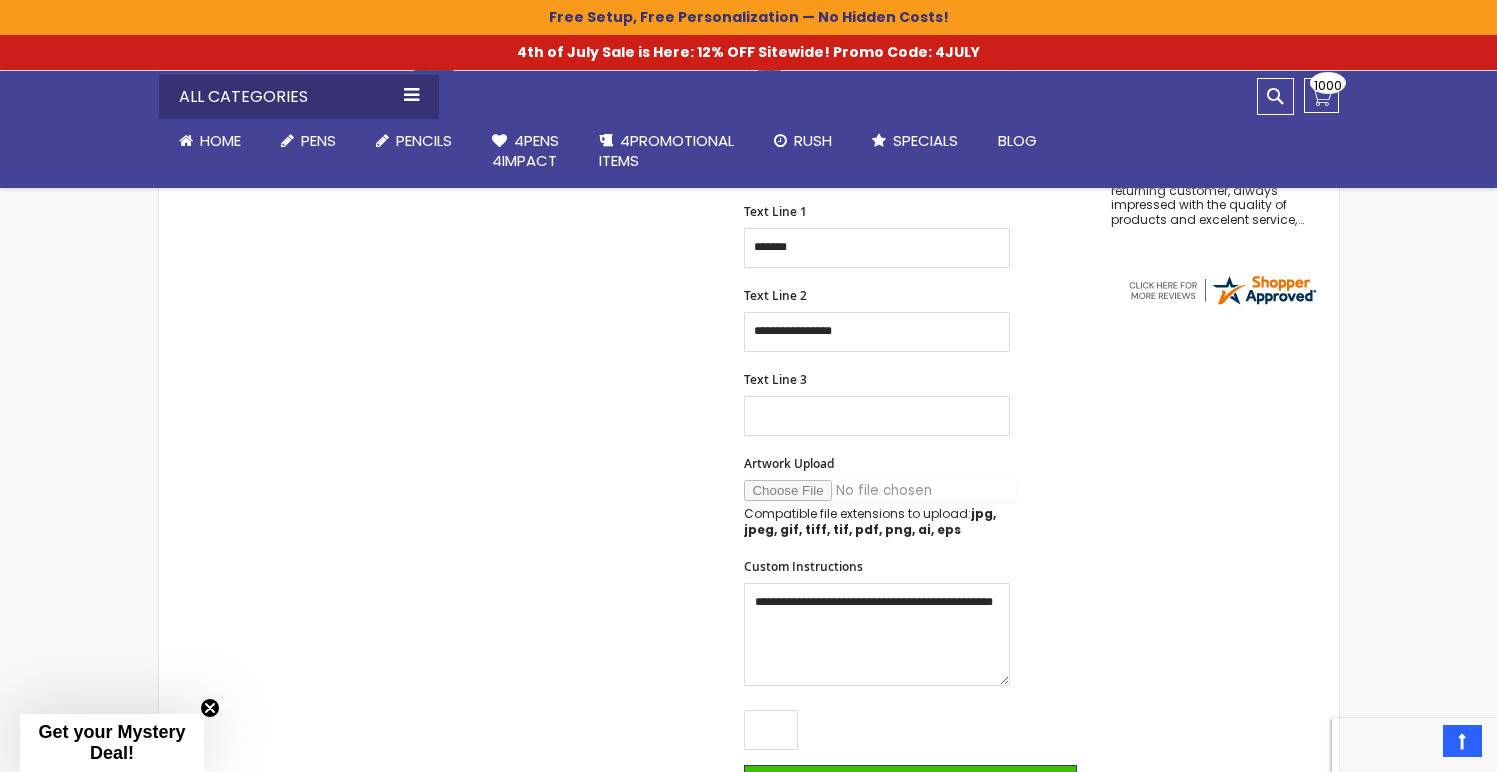 type on "**********" 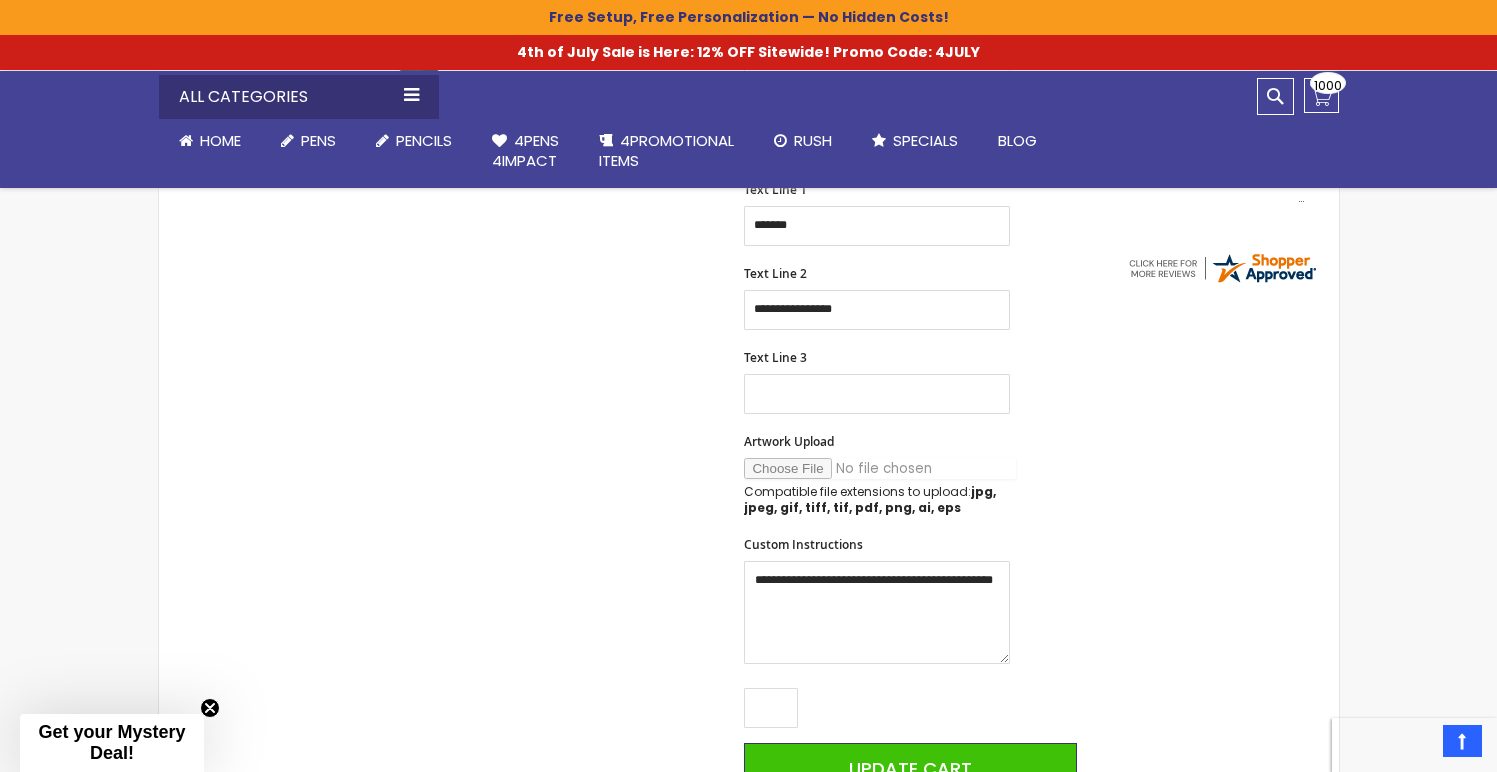 scroll, scrollTop: 808, scrollLeft: 0, axis: vertical 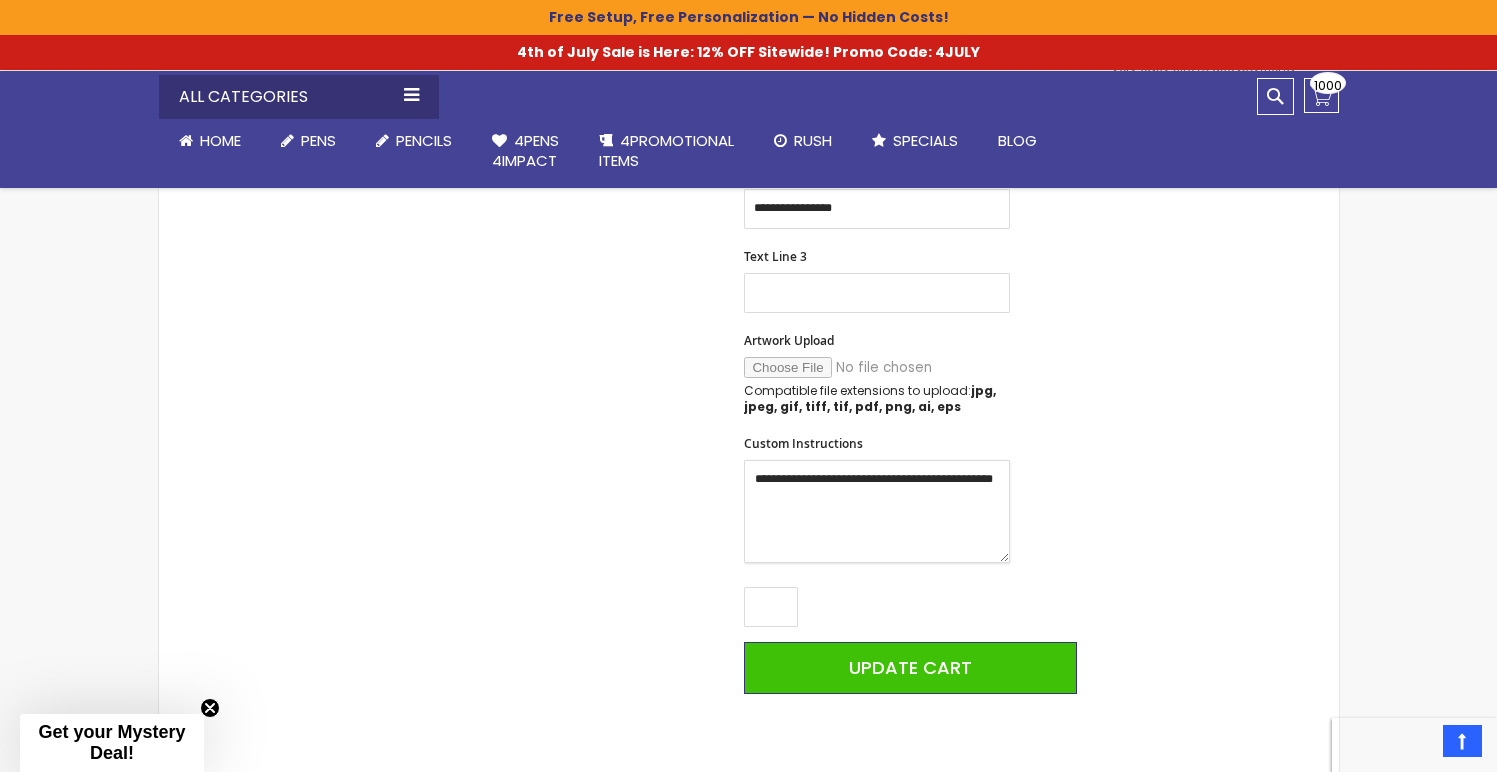 click on "**********" at bounding box center [877, 511] 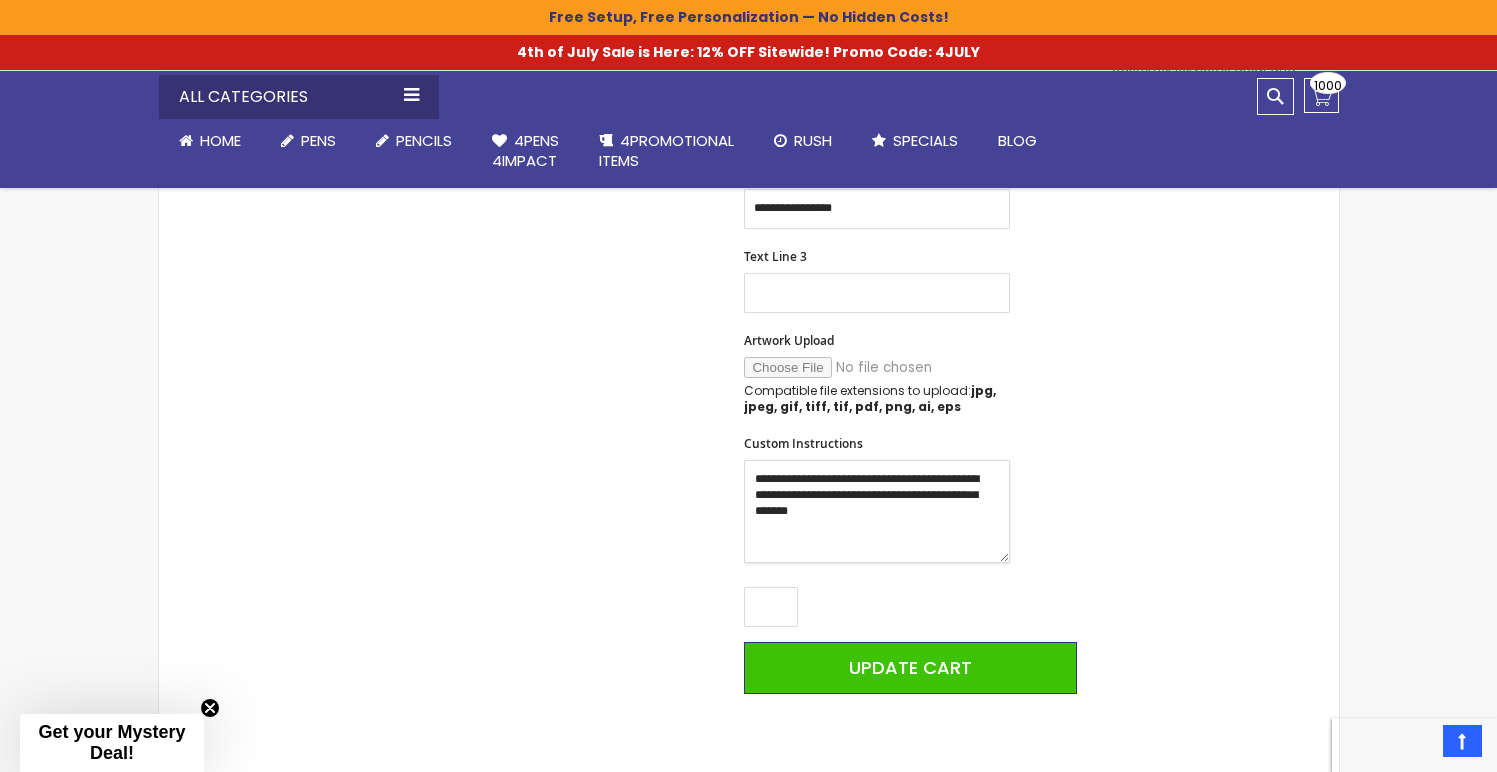 click on "**********" at bounding box center [877, 511] 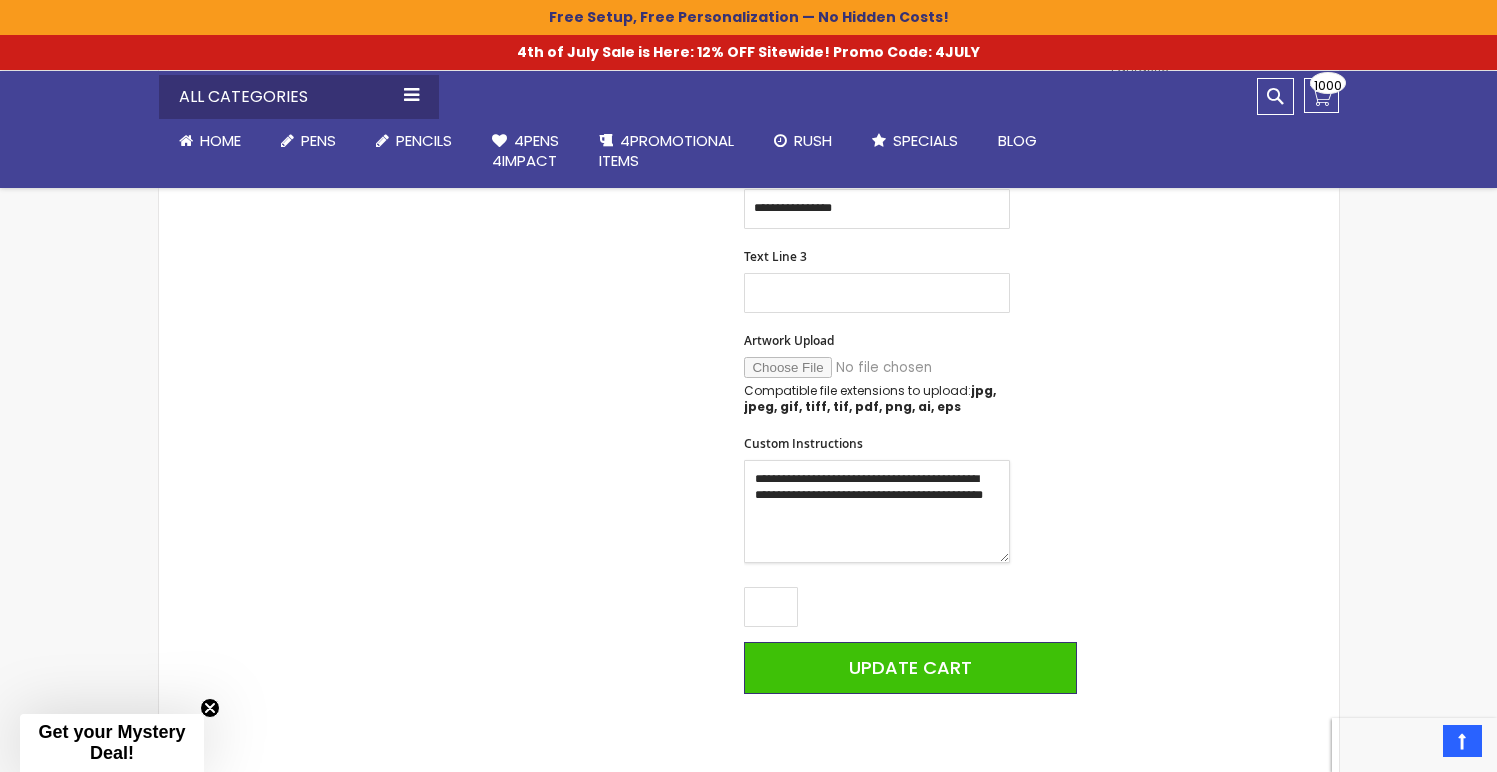 click on "**********" at bounding box center [877, 511] 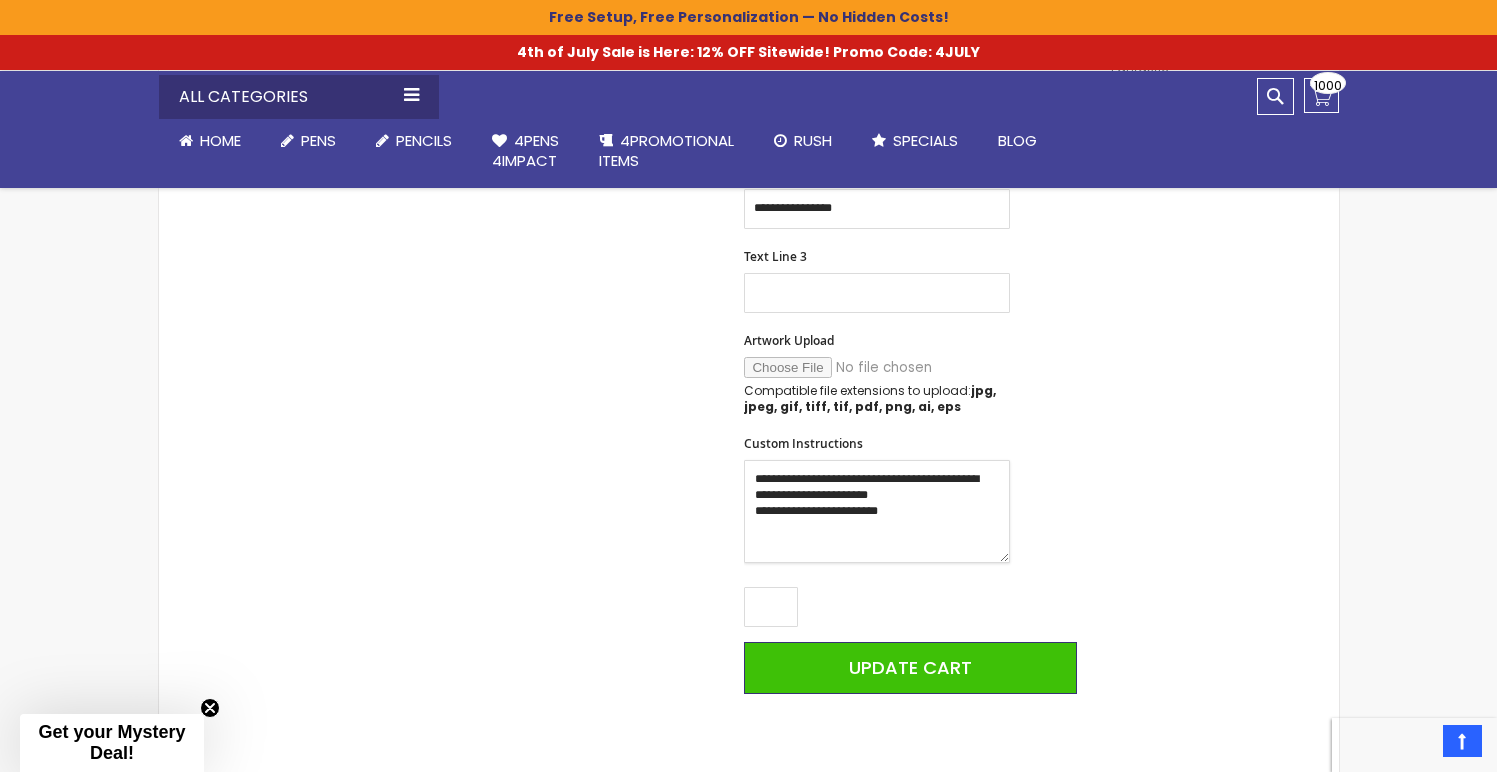 drag, startPoint x: 860, startPoint y: 497, endPoint x: 907, endPoint y: 497, distance: 47 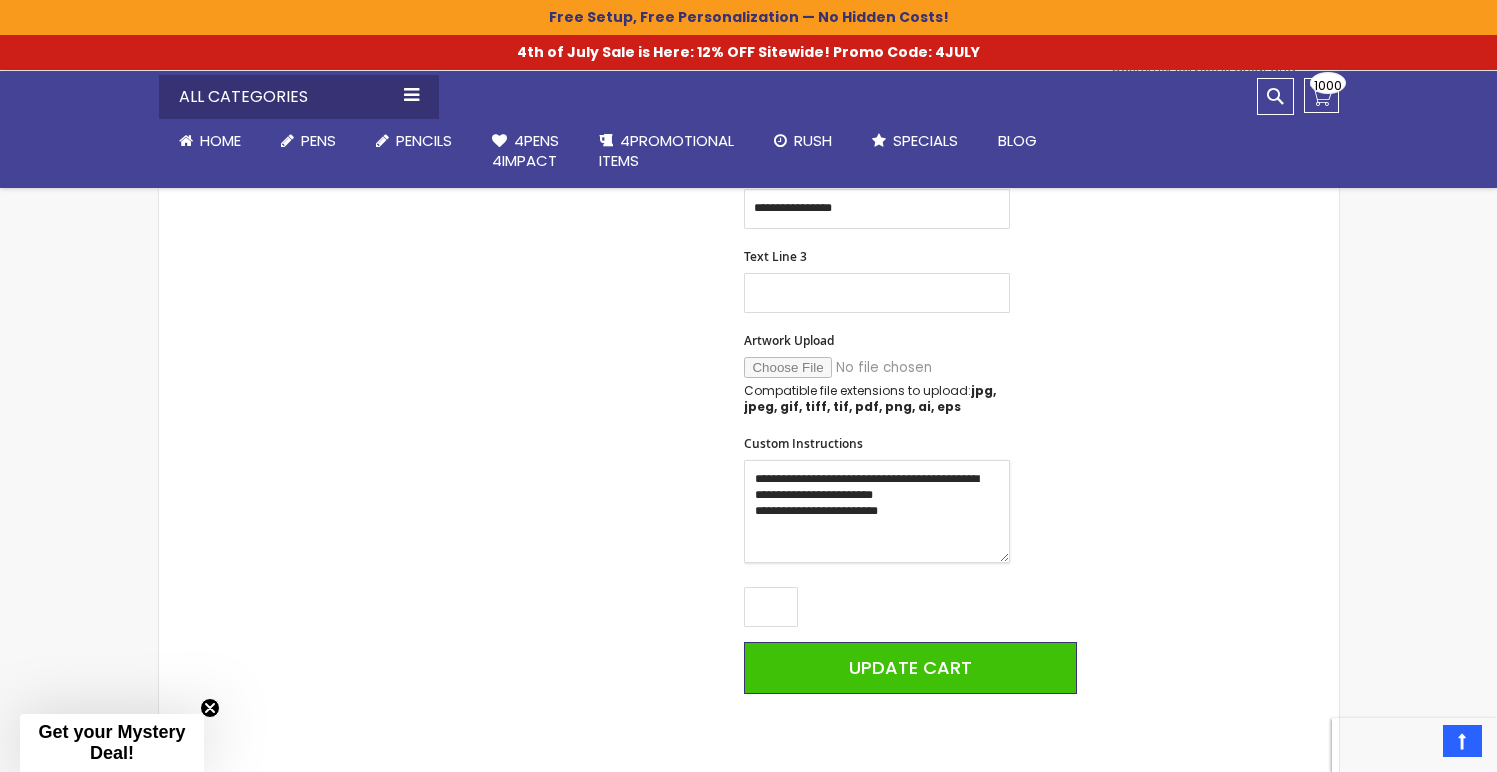 click on "**********" at bounding box center (877, 511) 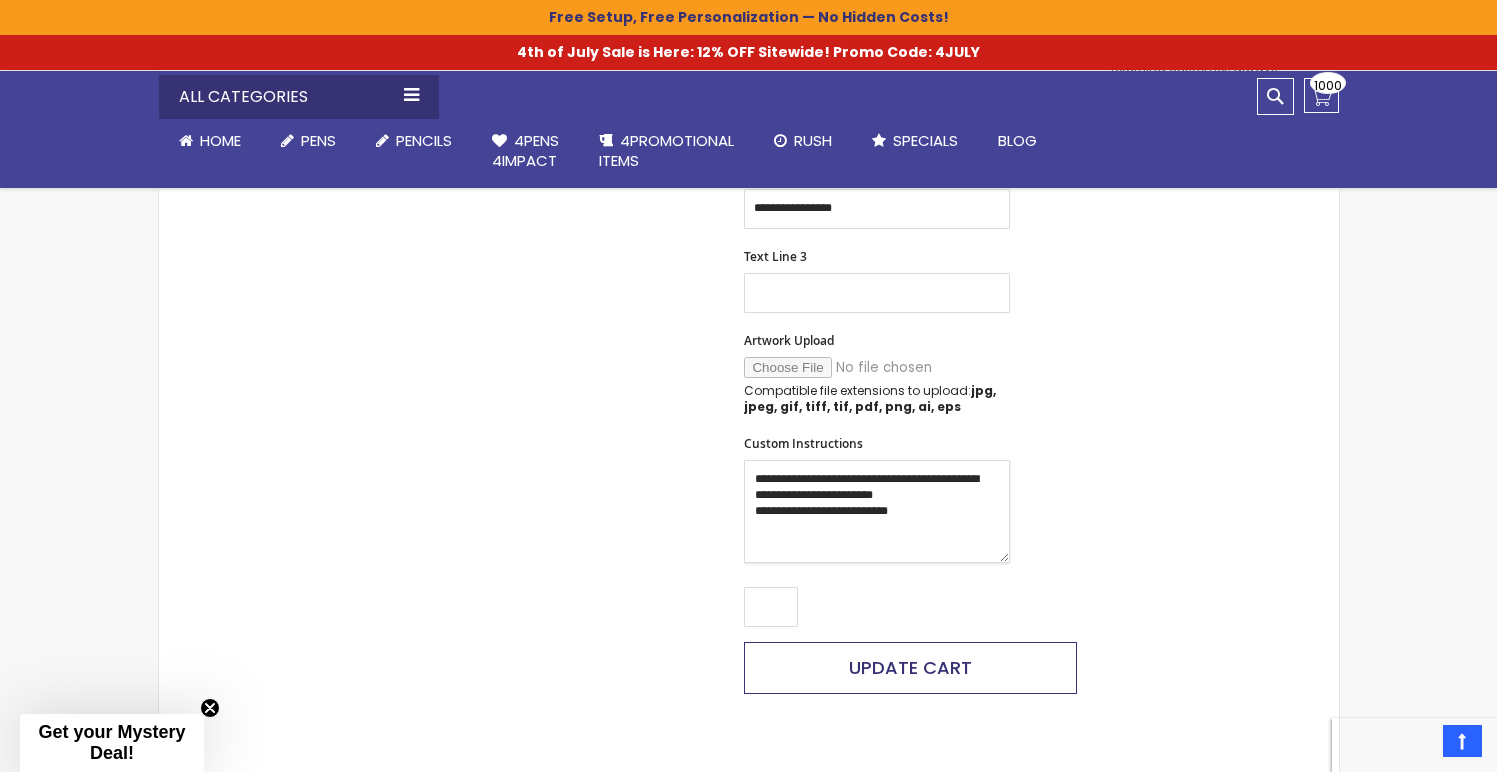 type on "**********" 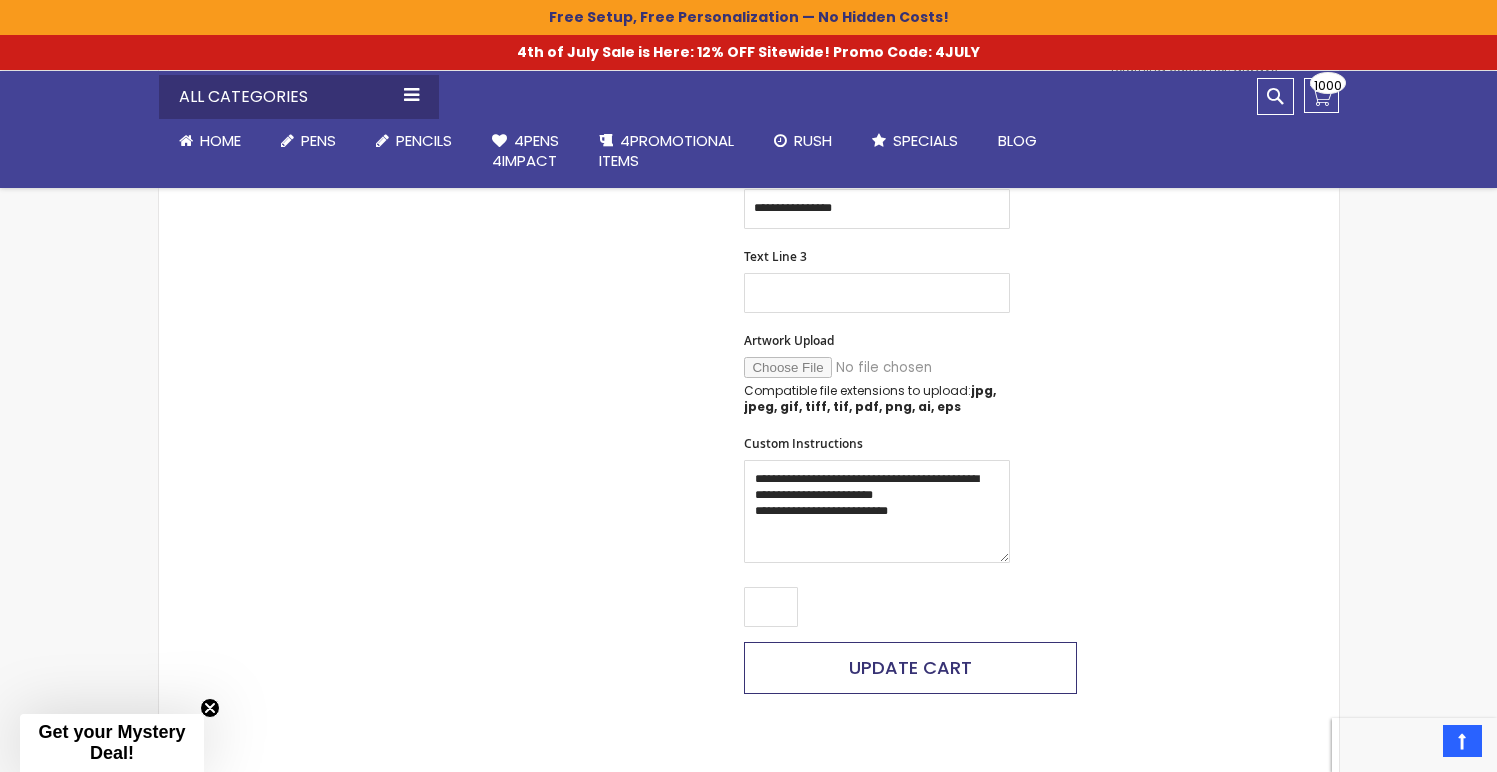 click on "Update Cart" at bounding box center [910, 667] 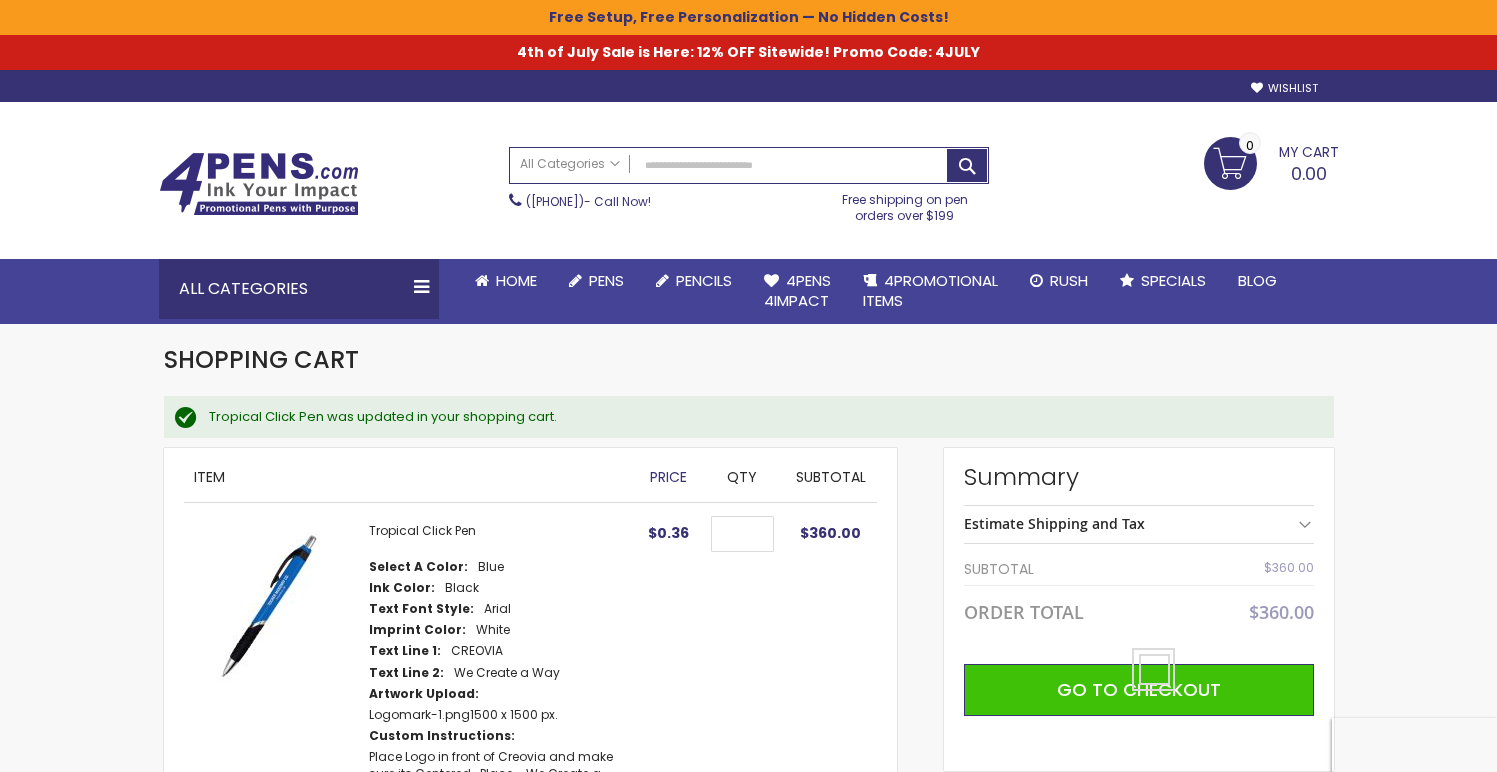 scroll, scrollTop: 0, scrollLeft: 0, axis: both 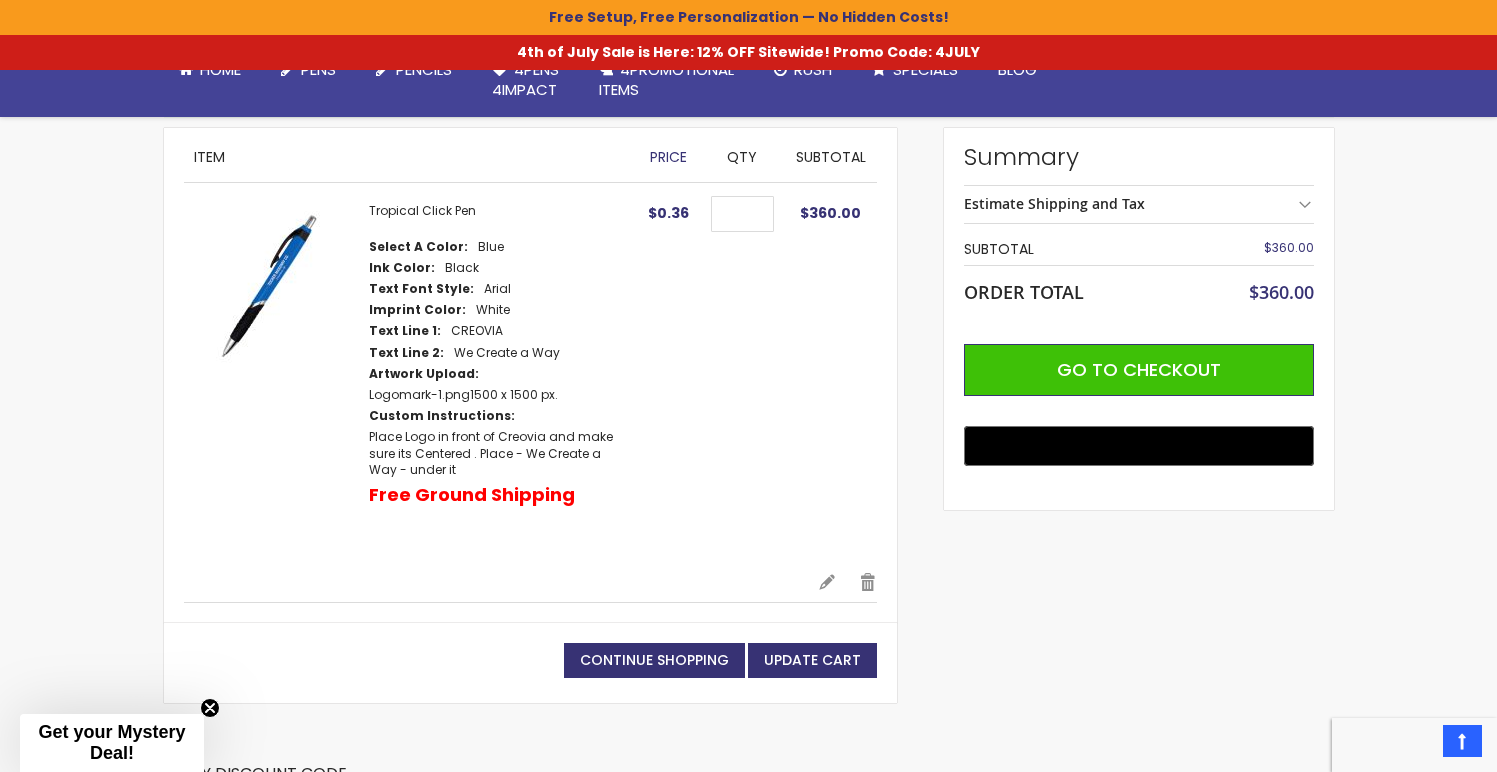 click on "Estimate Shipping and Tax" at bounding box center [1139, 204] 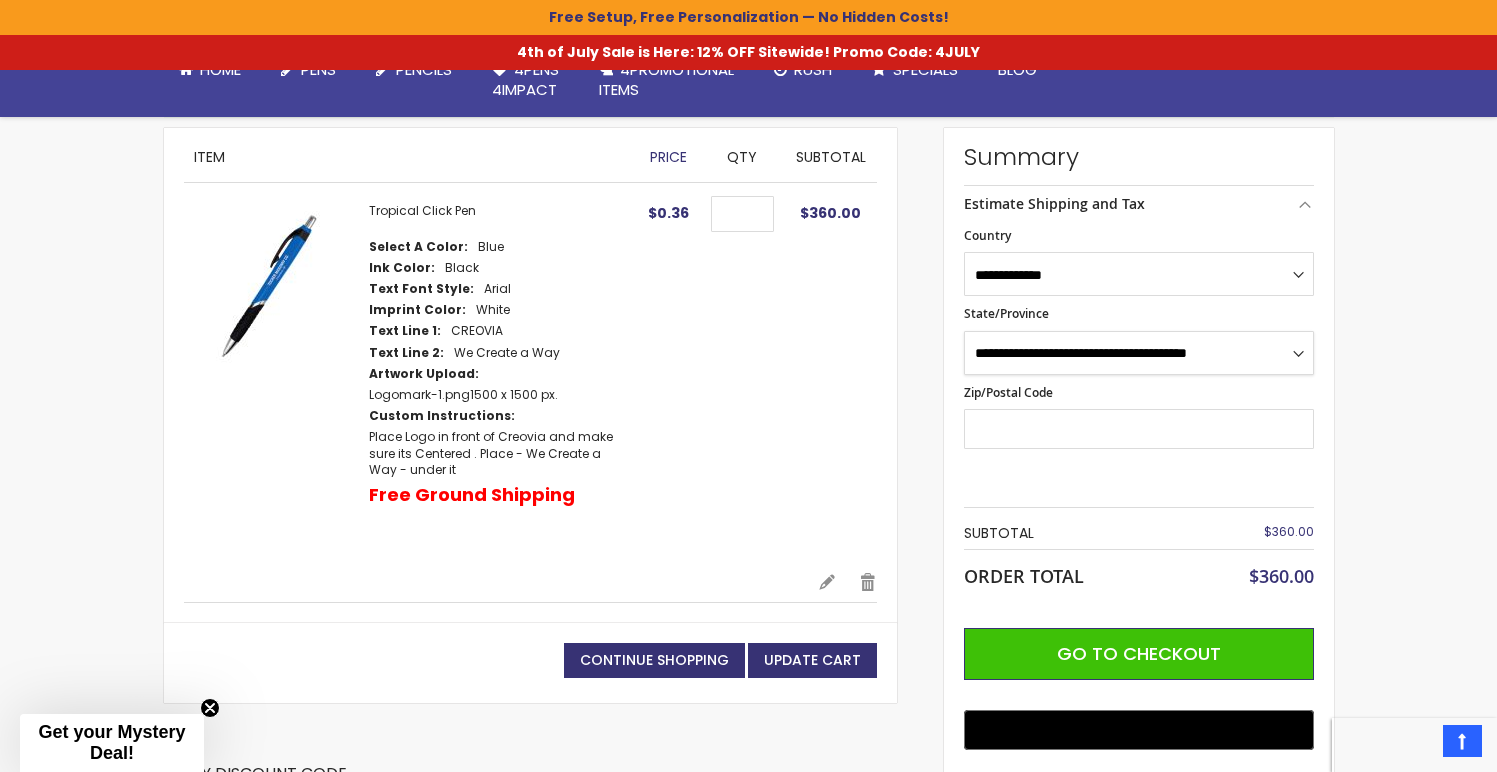 click on "**********" at bounding box center [1139, 353] 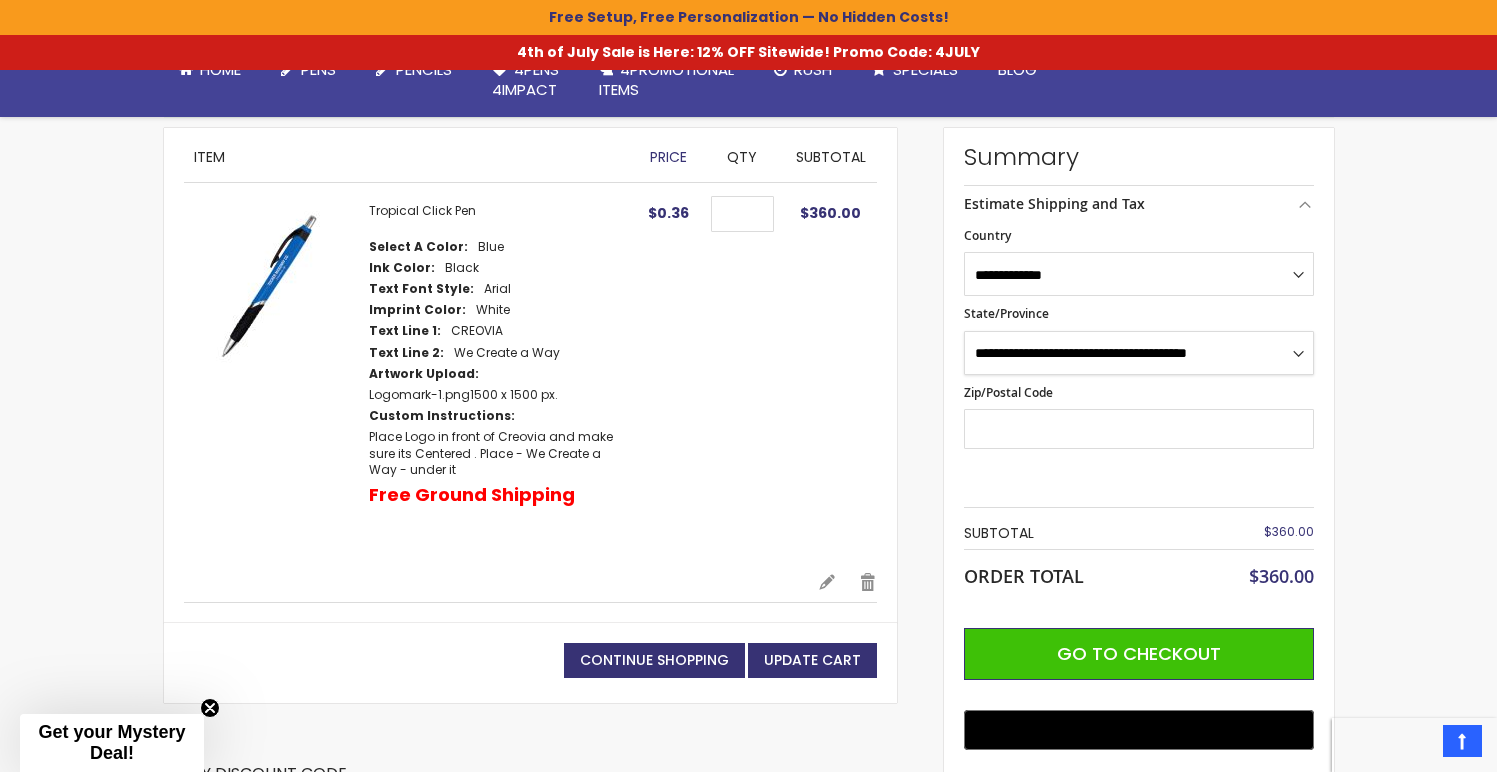 select on "*" 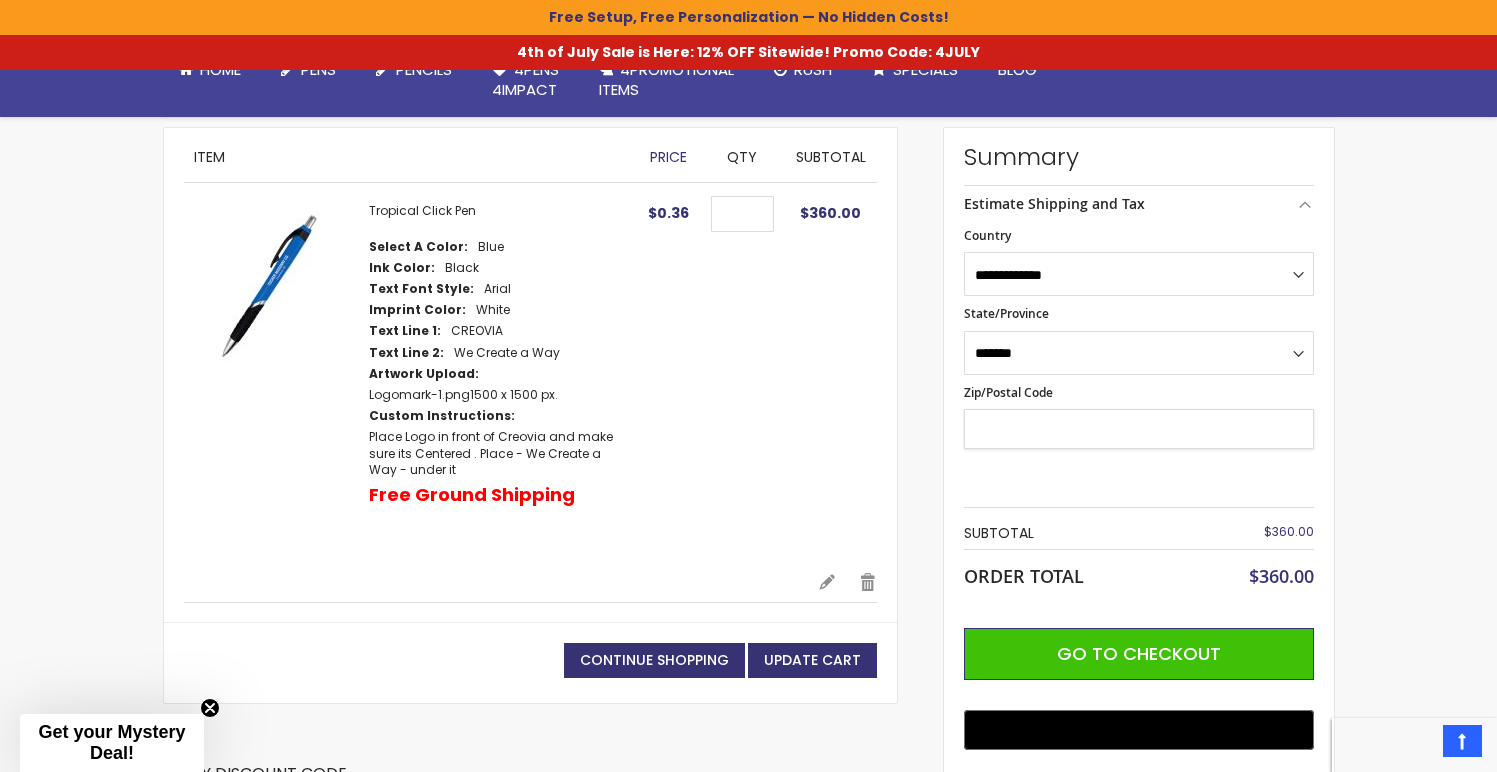 click on "Zip/Postal Code" at bounding box center (1139, 429) 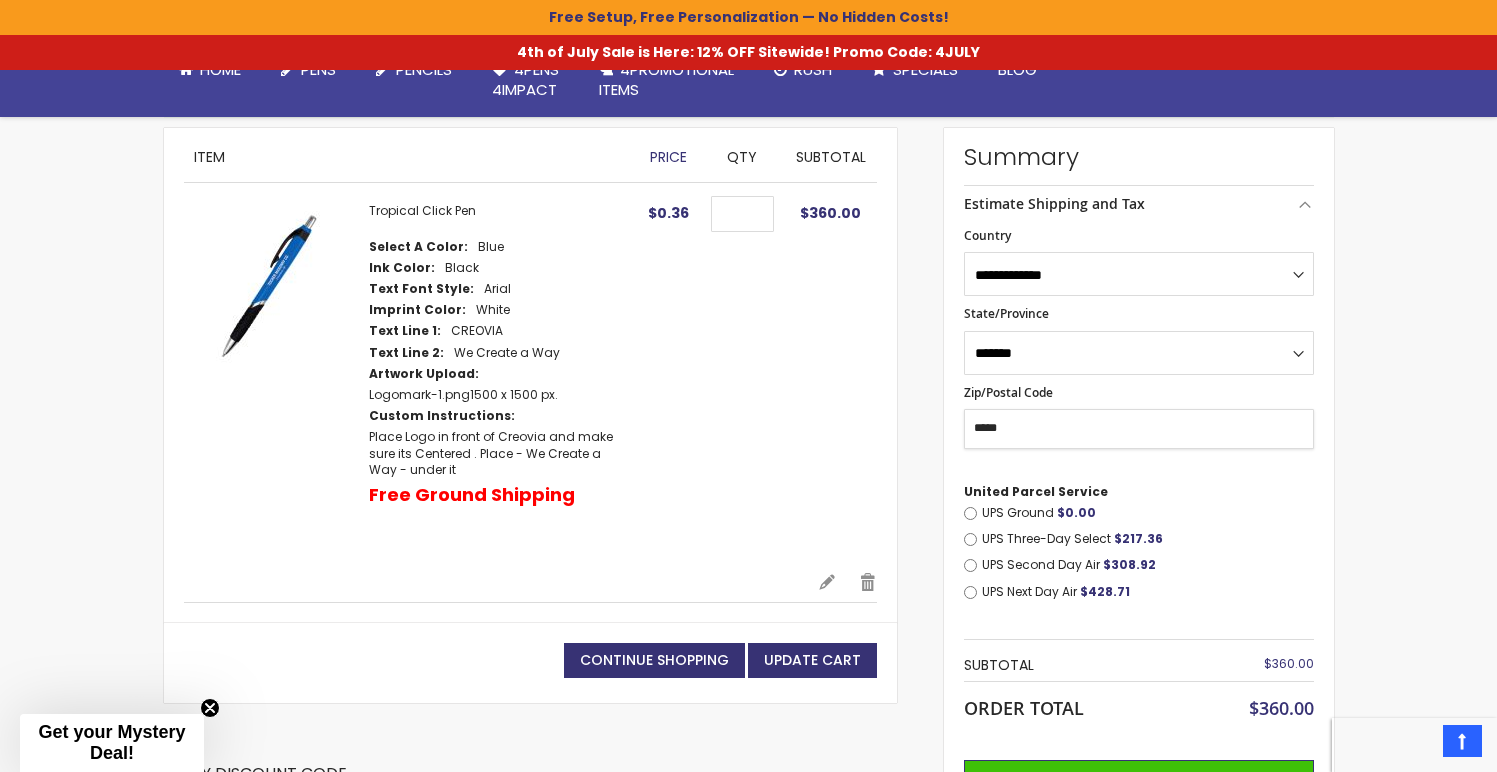 type on "*****" 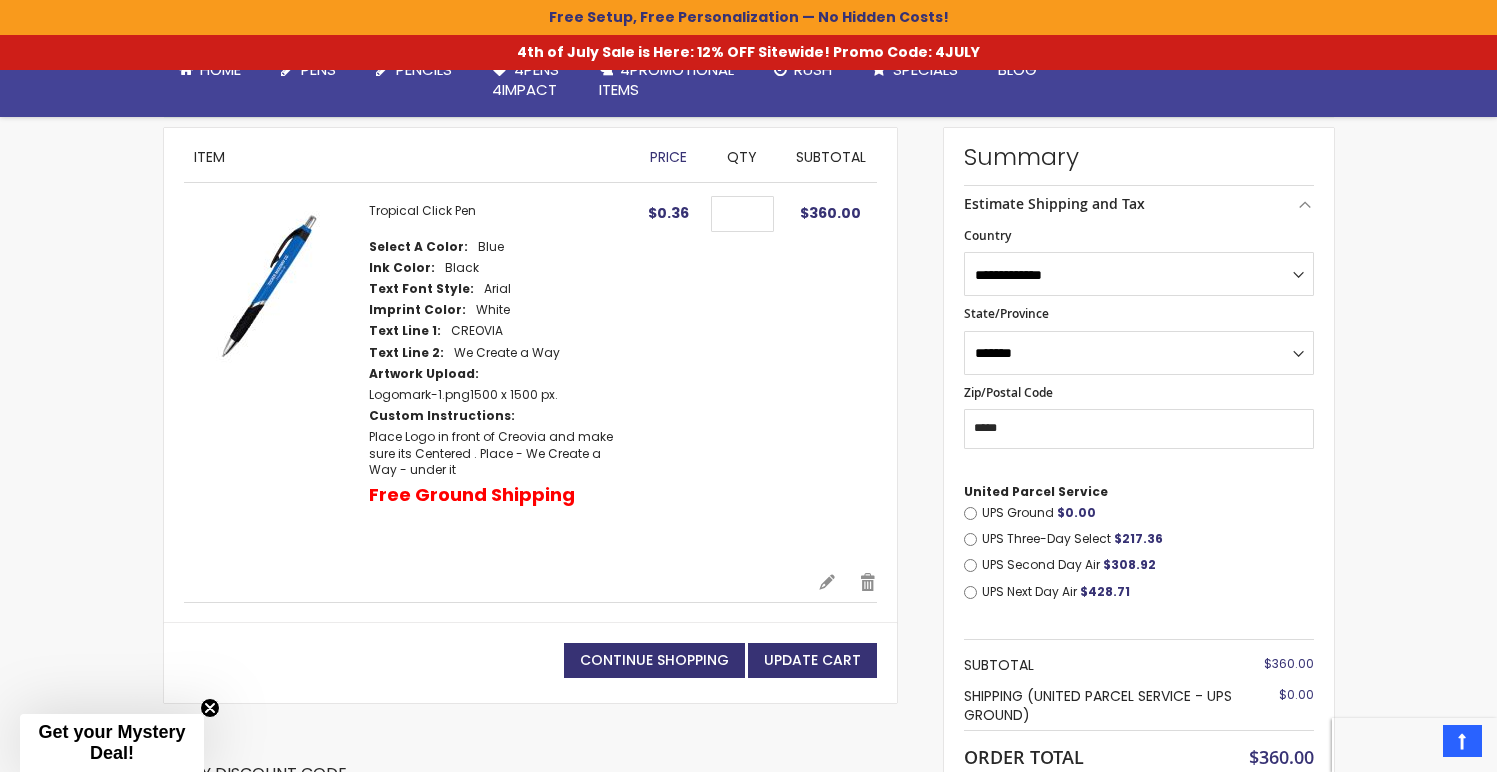 click on "Skip to Content
sample
Wishlist
Sign Out
Sign In
Sign In
Login
Forgot Your Password?
Create an Account
My Account
Toggle Nav
Search
All Categories
Pens" at bounding box center [748, 636] 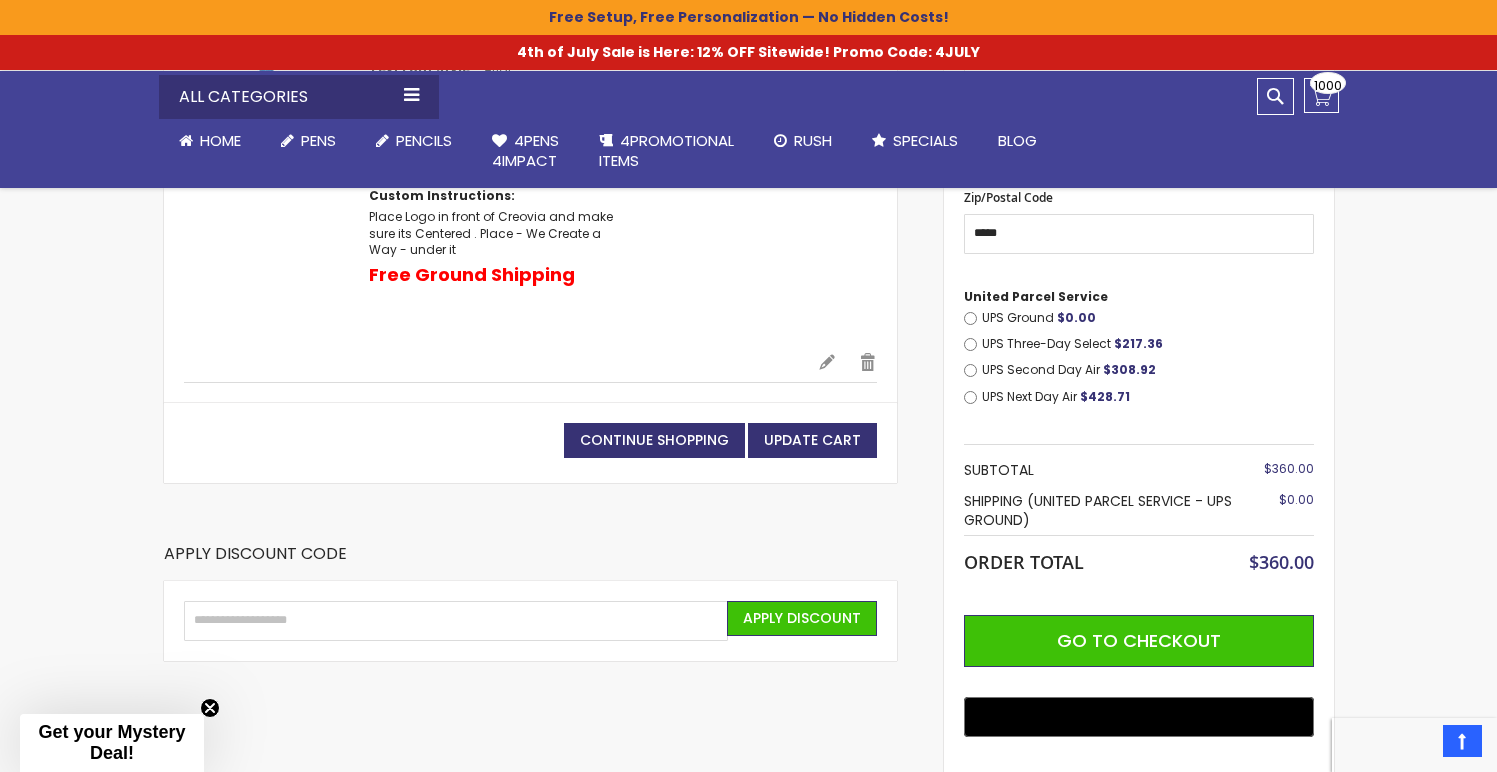 scroll, scrollTop: 554, scrollLeft: 0, axis: vertical 